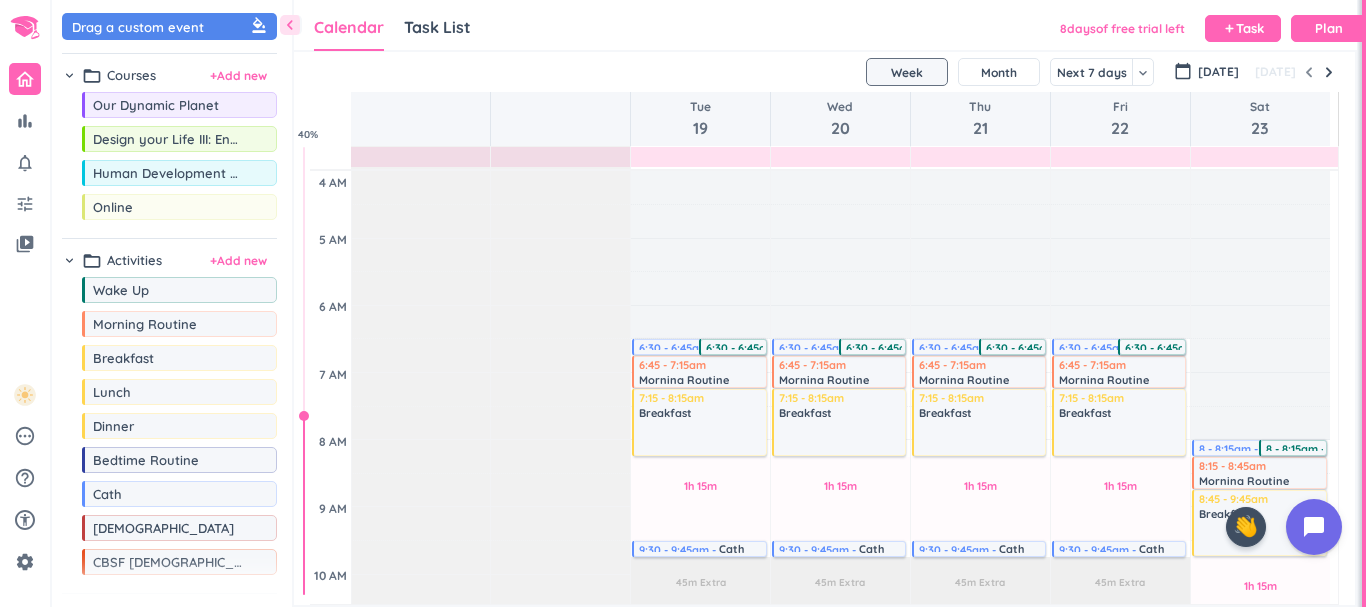 scroll, scrollTop: 0, scrollLeft: 0, axis: both 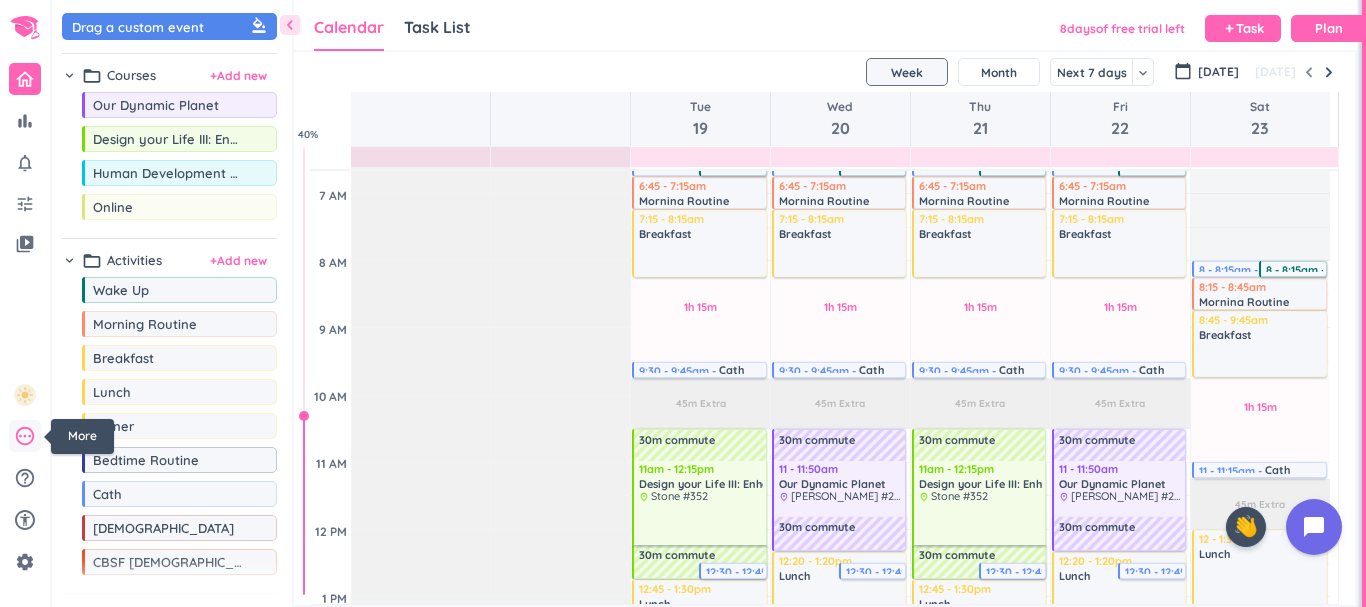 click on "pending" at bounding box center (25, 436) 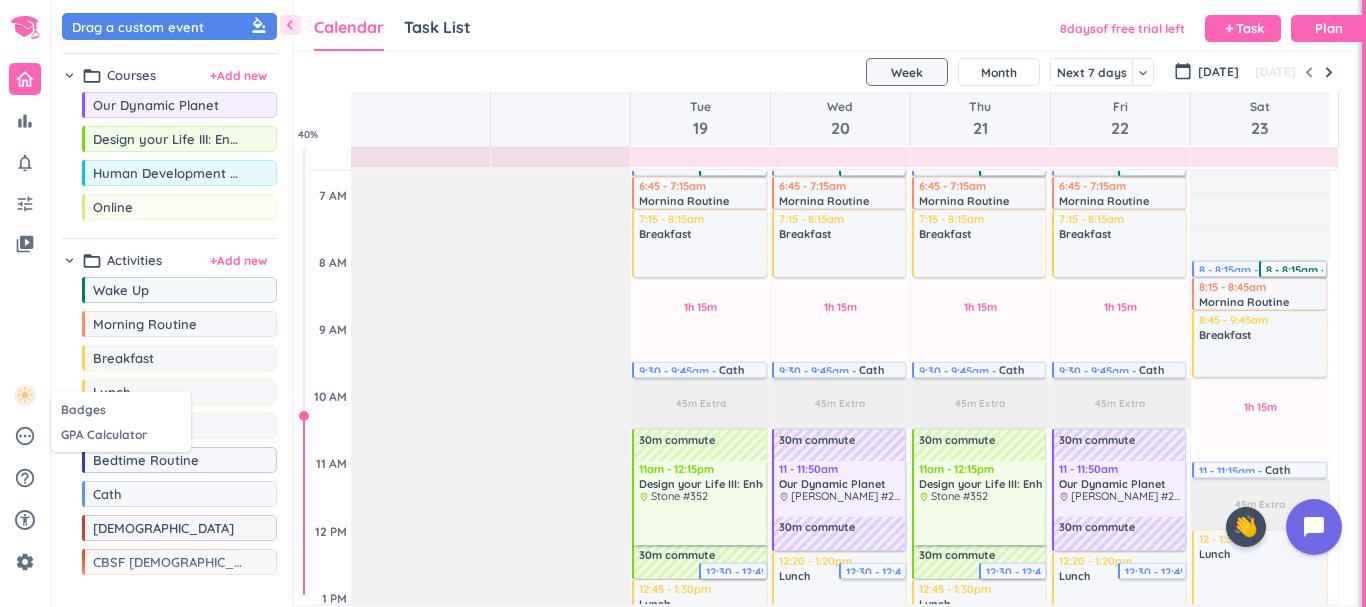 click at bounding box center (683, 303) 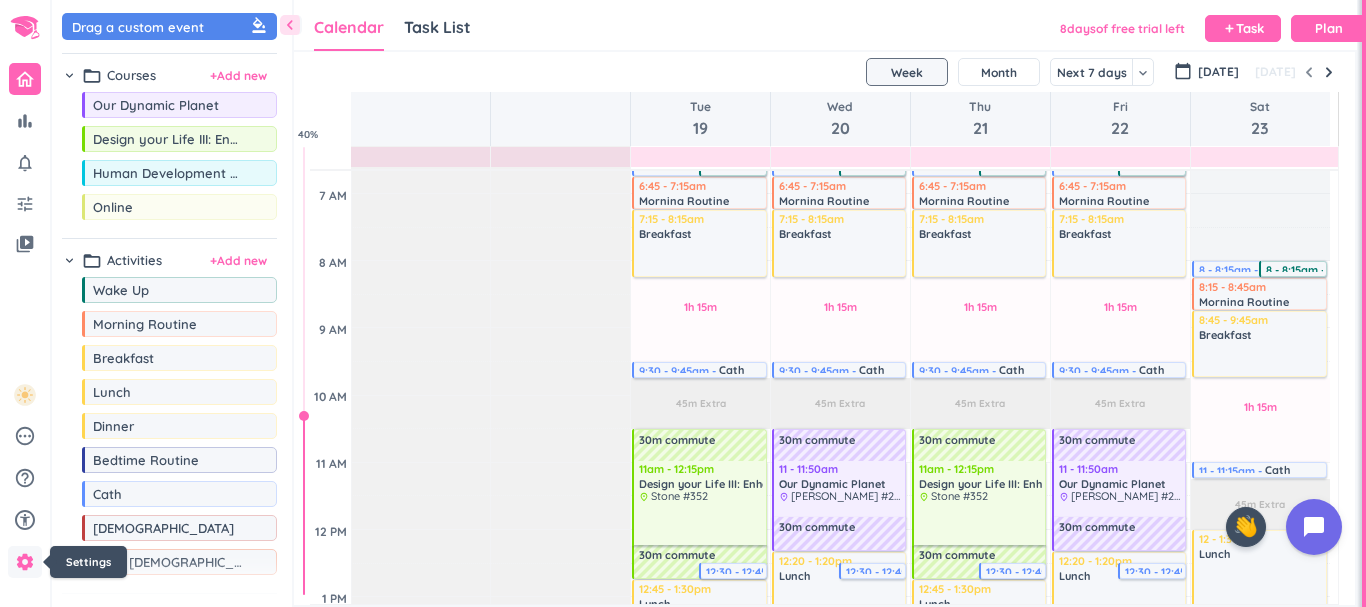 click on "settings" at bounding box center (25, 562) 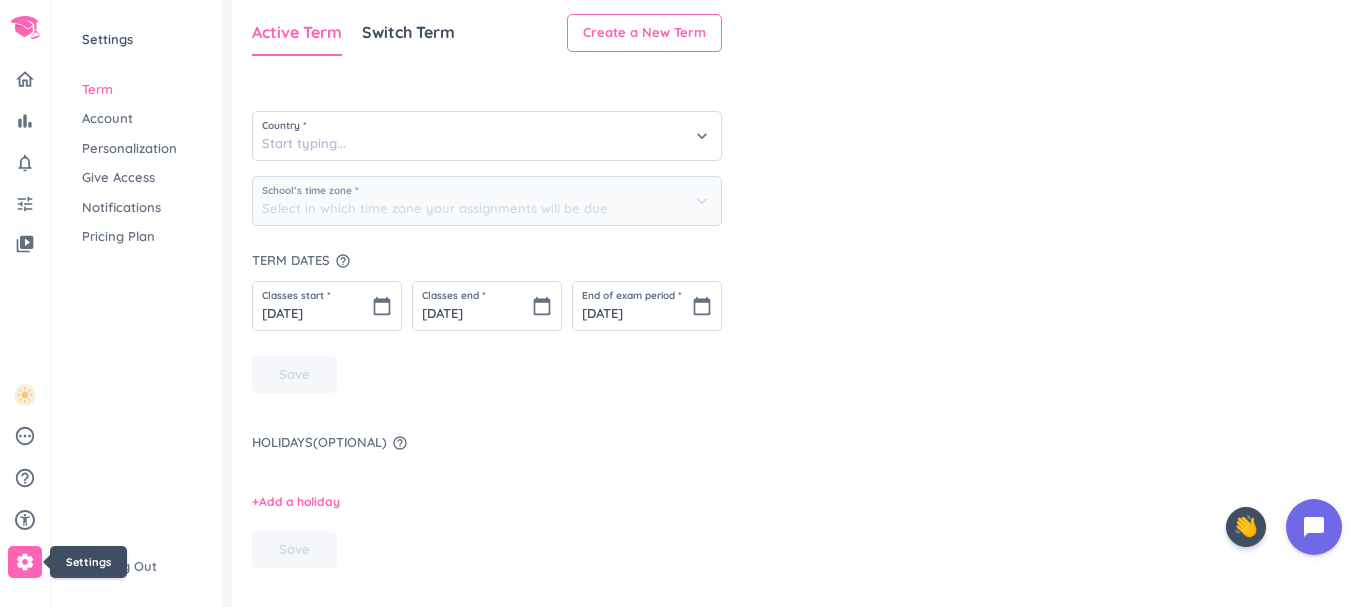 type on "[GEOGRAPHIC_DATA]" 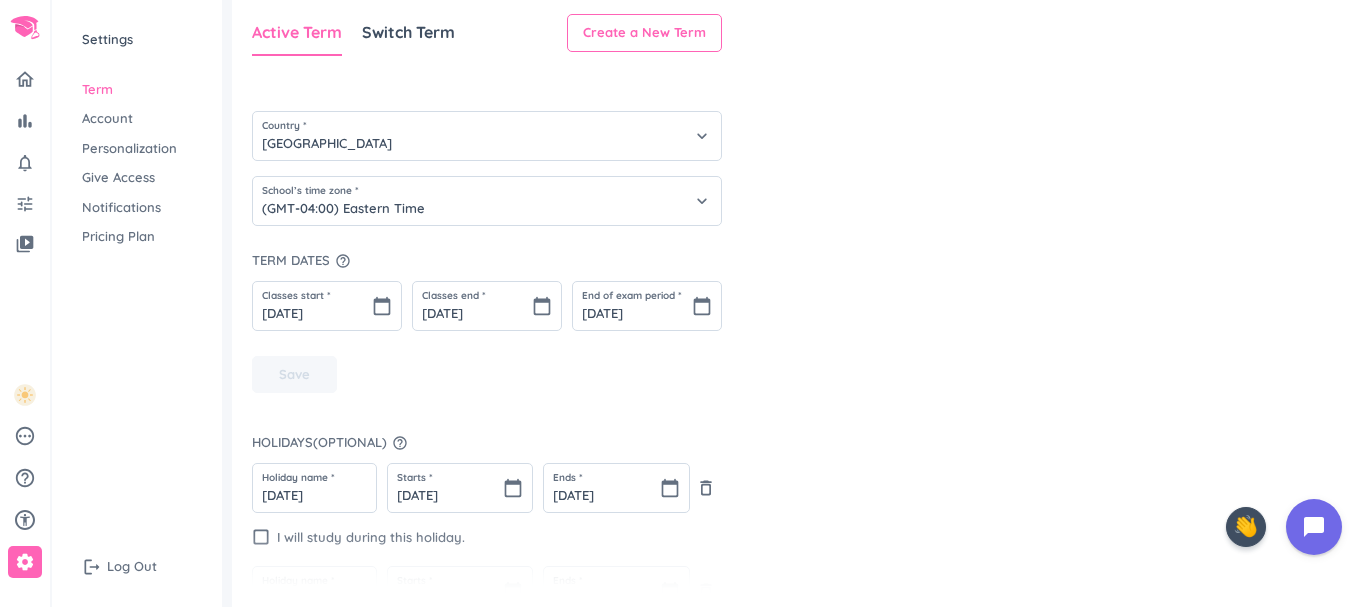 click on "Personalization" at bounding box center [137, 149] 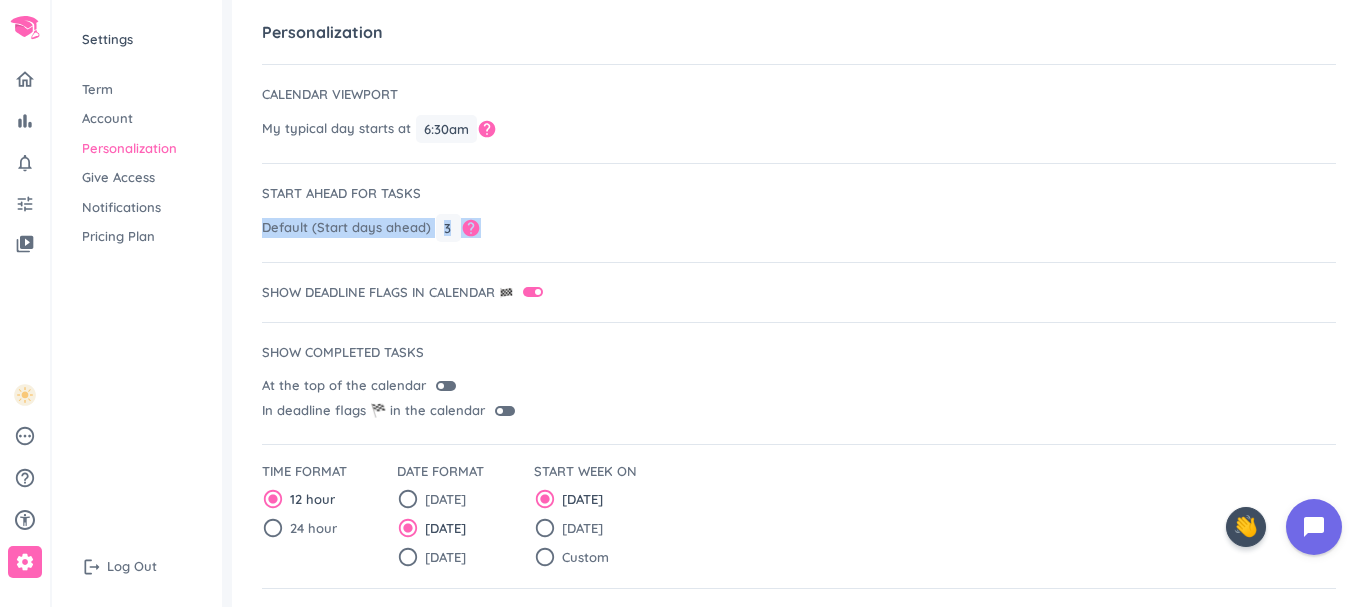 drag, startPoint x: 1357, startPoint y: 193, endPoint x: 1356, endPoint y: 214, distance: 21.023796 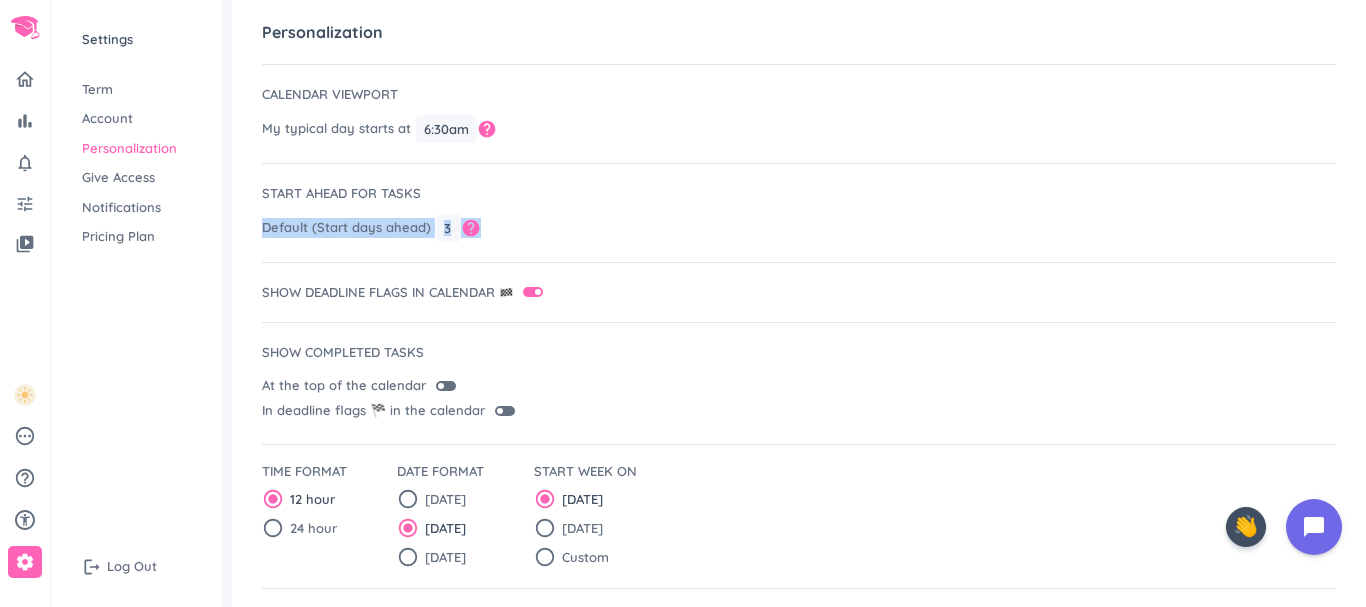 click on "Default (Start days ahead) 3 3 help" at bounding box center (799, 228) 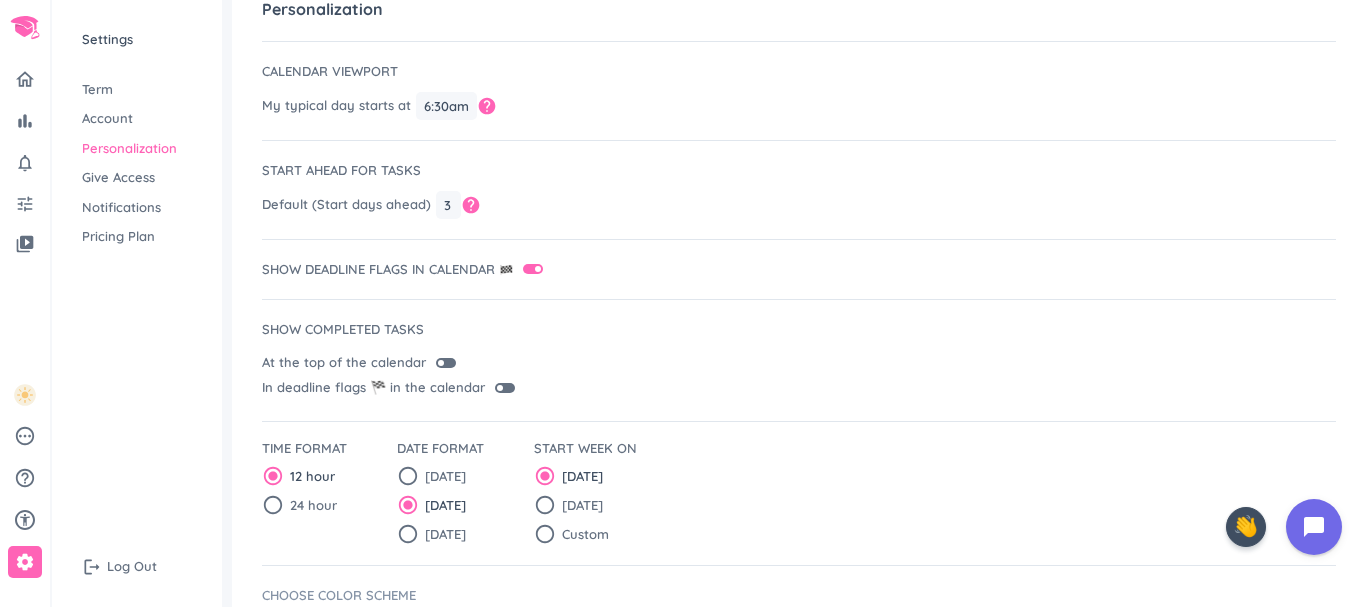 scroll, scrollTop: 0, scrollLeft: 0, axis: both 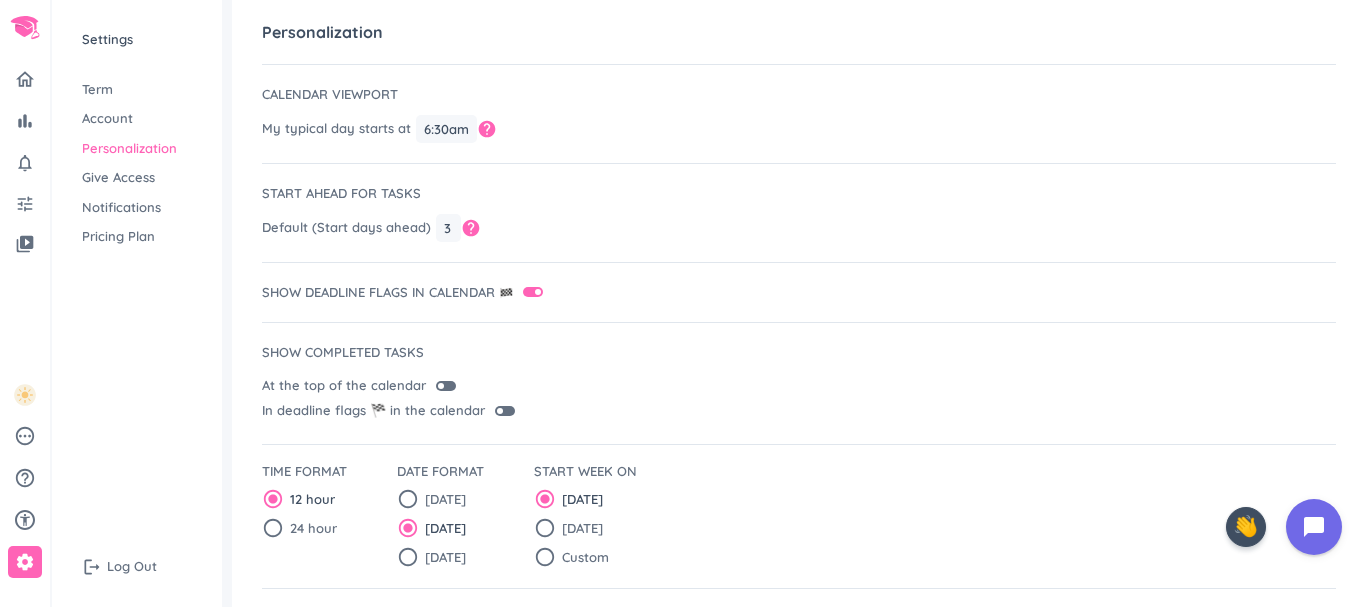 click on "Give Access" at bounding box center (137, 178) 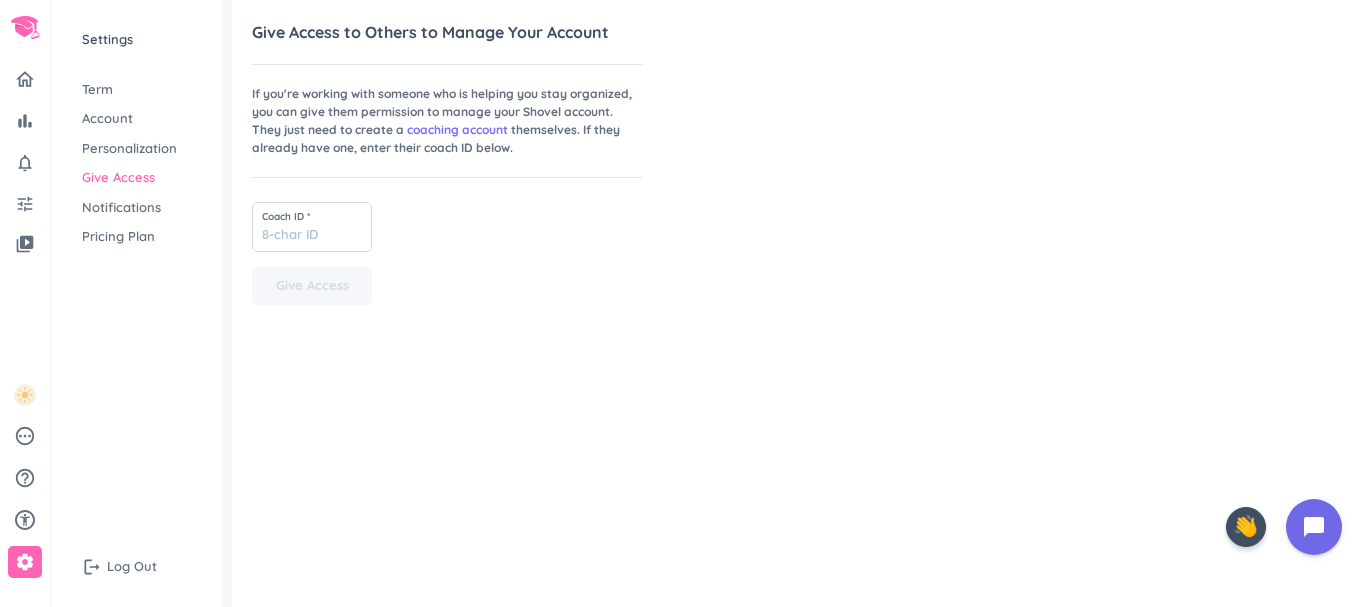 click on "Notifications" at bounding box center [137, 208] 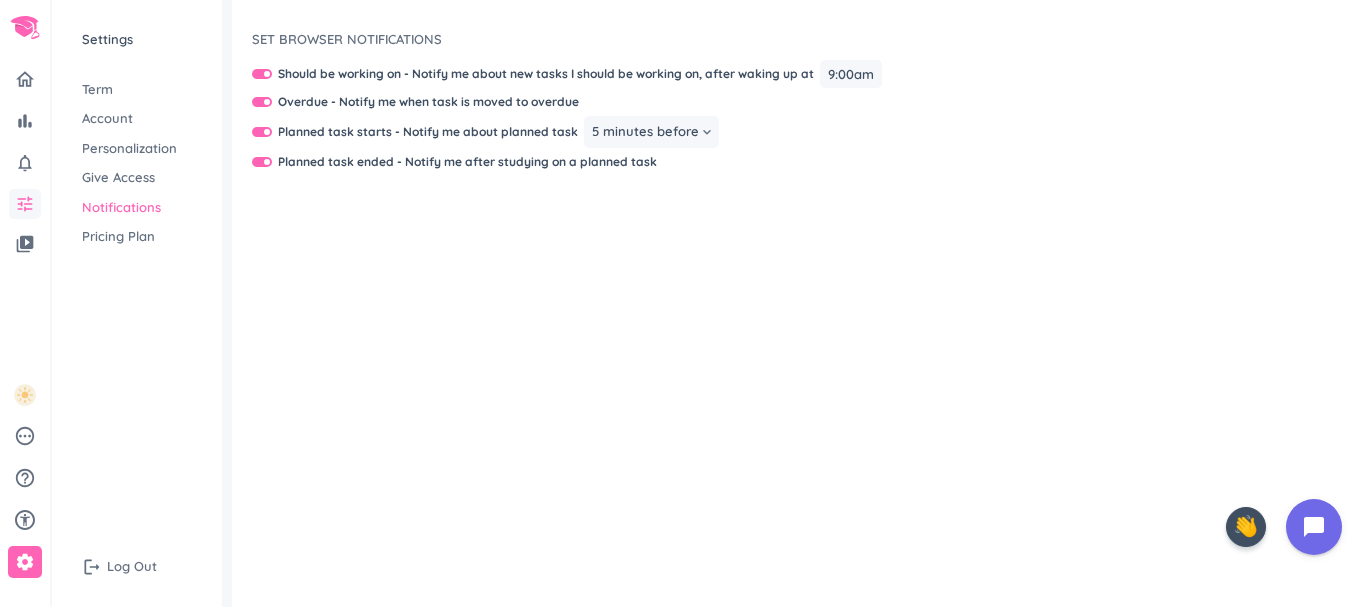 click on "tune" at bounding box center (25, 204) 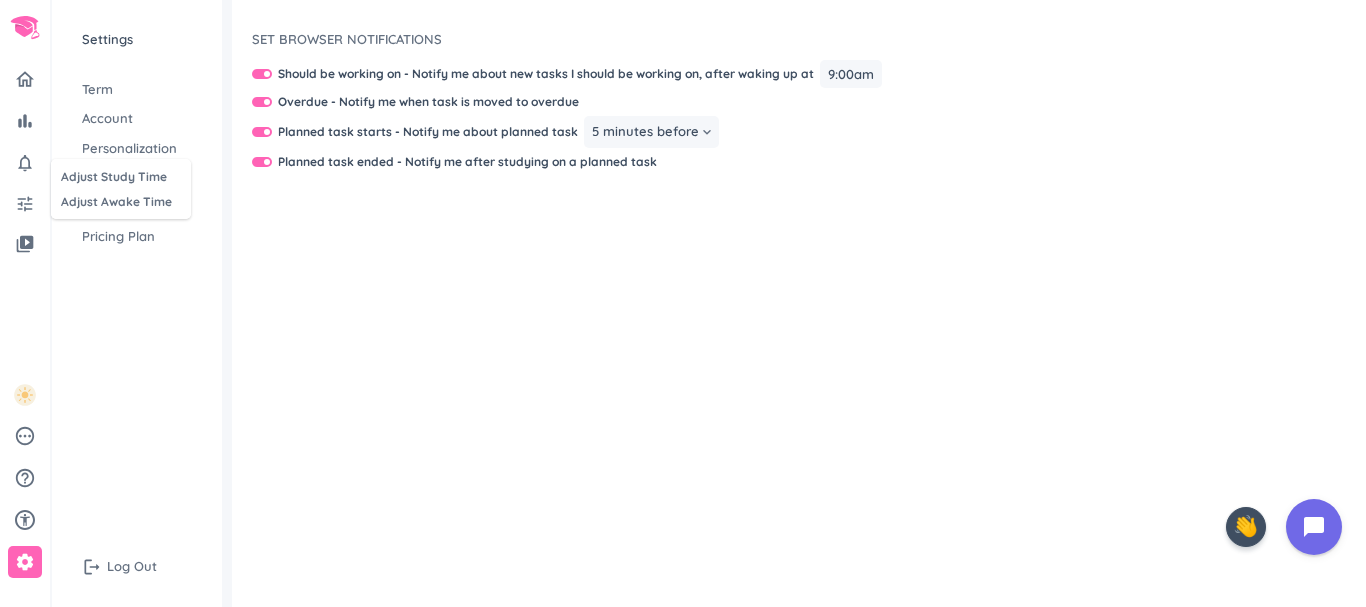 click at bounding box center (683, 303) 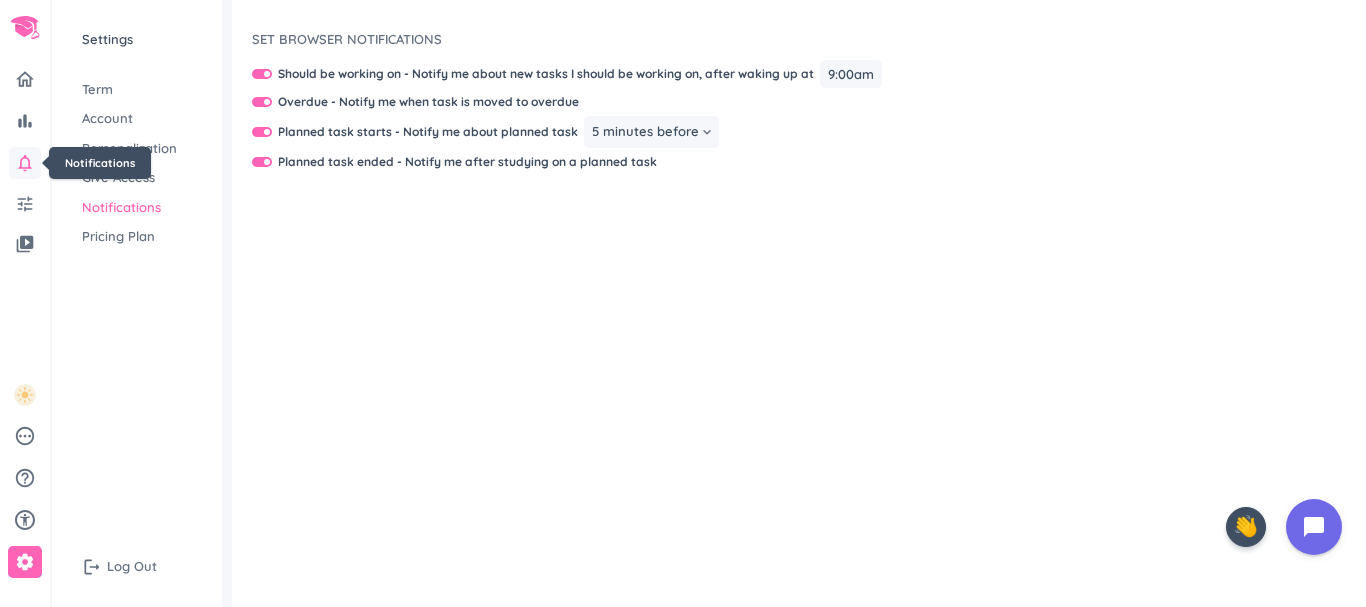 click on "notifications_none" at bounding box center (25, 163) 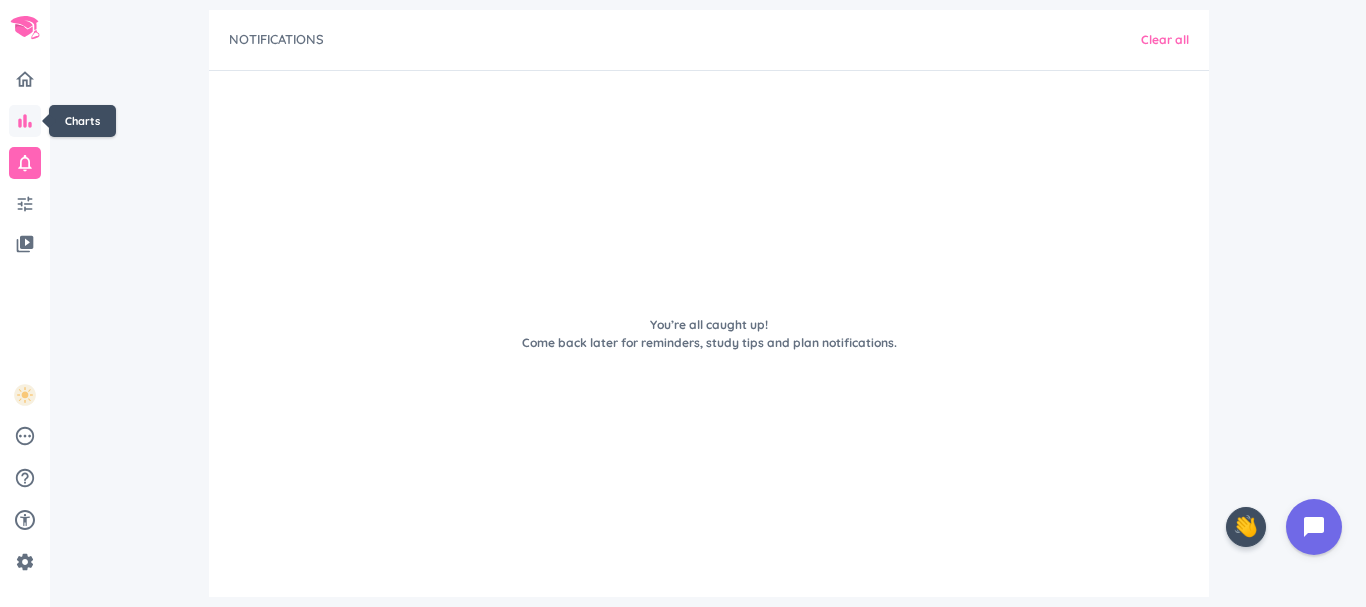 click on "bar_chart" at bounding box center (25, 121) 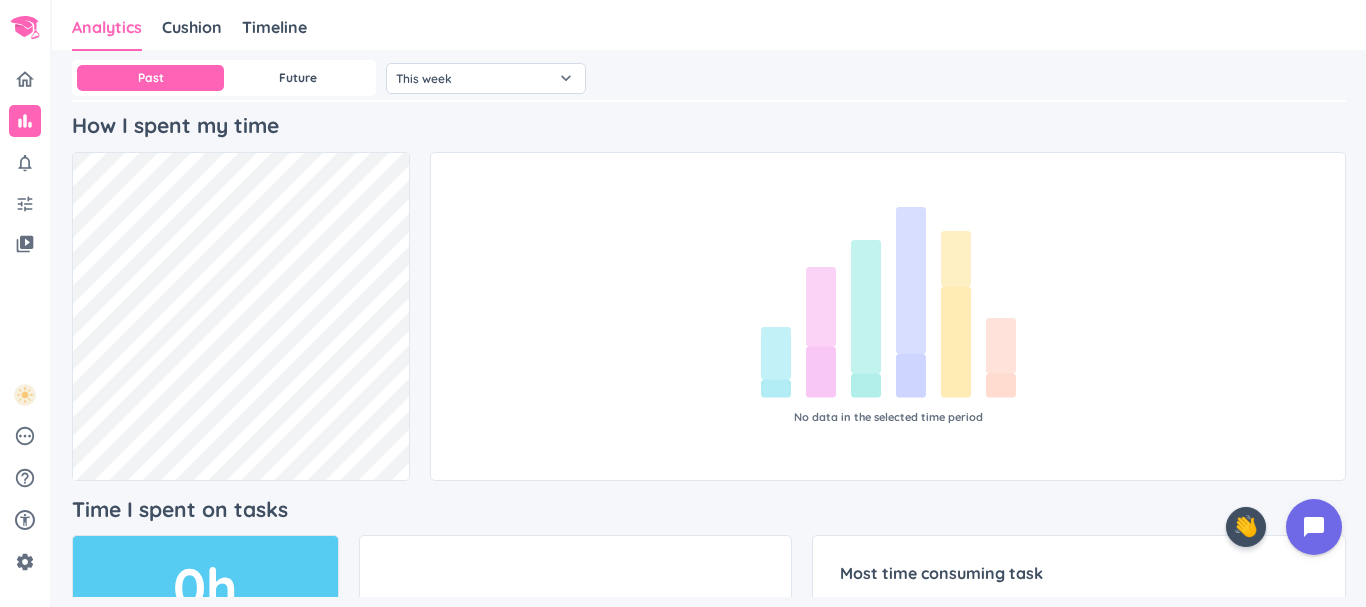 click on "Past Future This week keyboard_arrow_down" at bounding box center (709, 80) 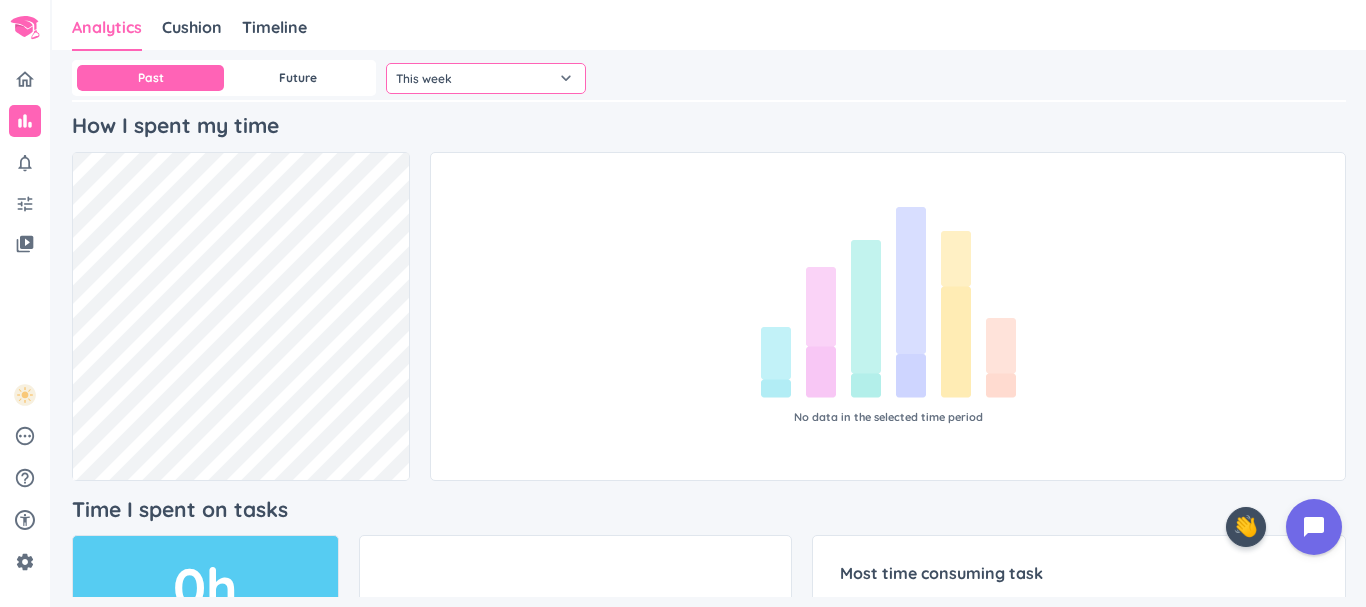 click on "This week" 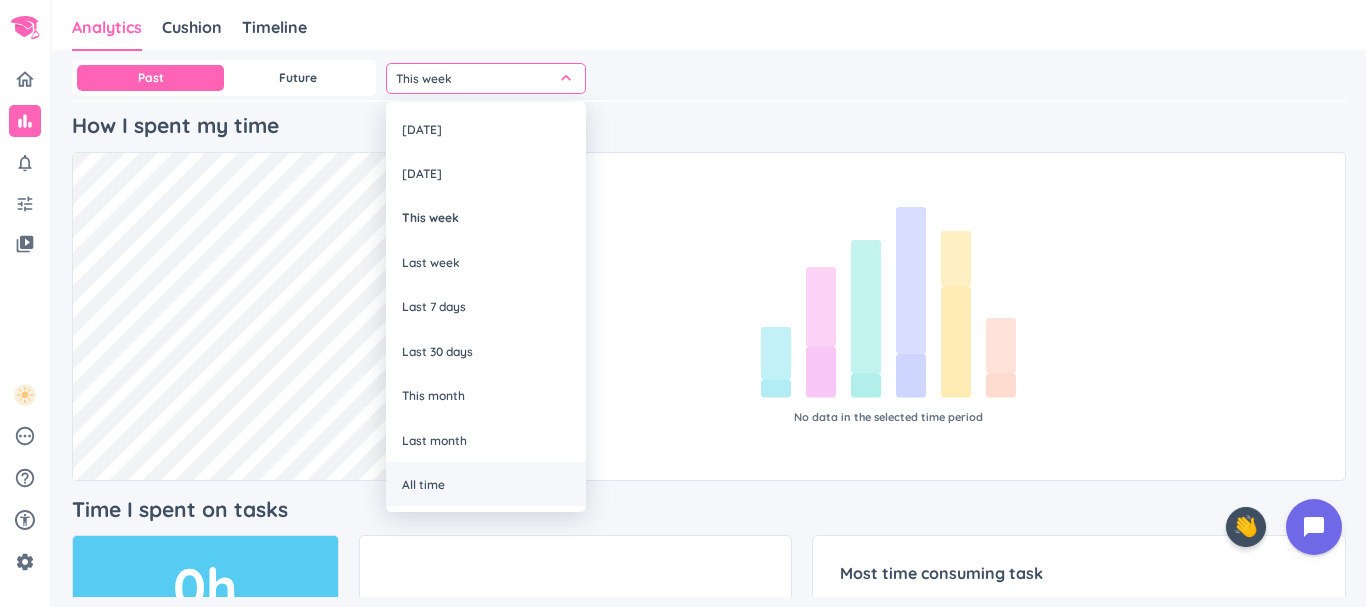 click on "All time" at bounding box center [486, 484] 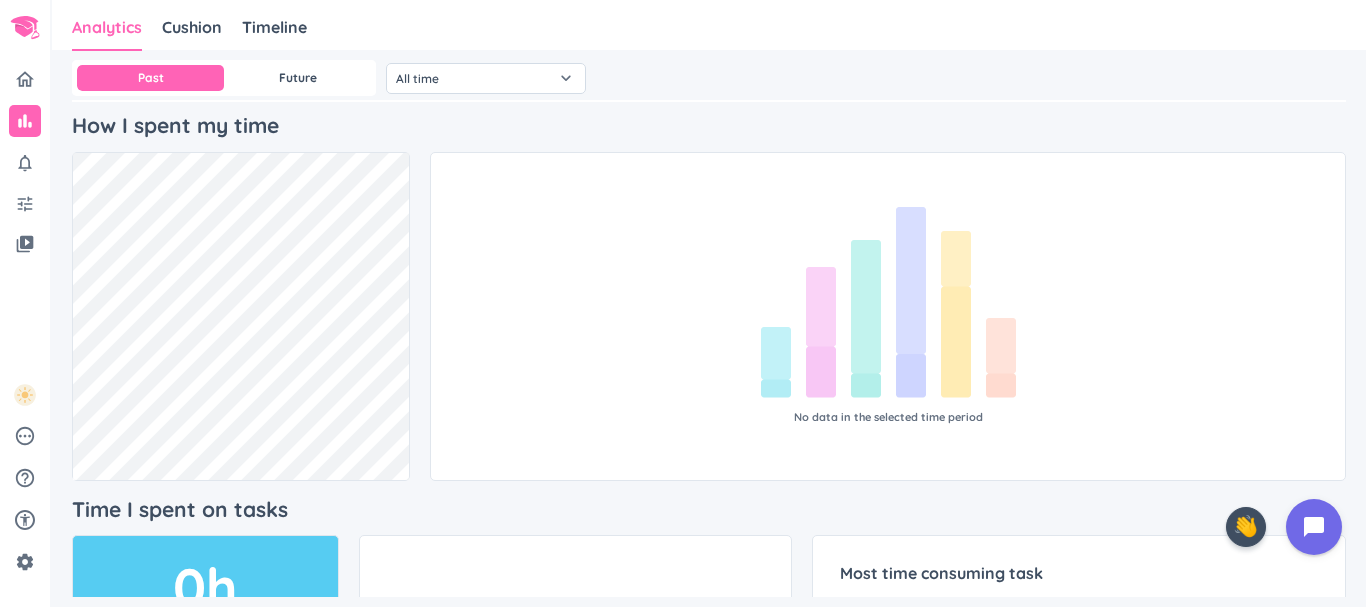 click on "How I spent my time" at bounding box center (709, 126) 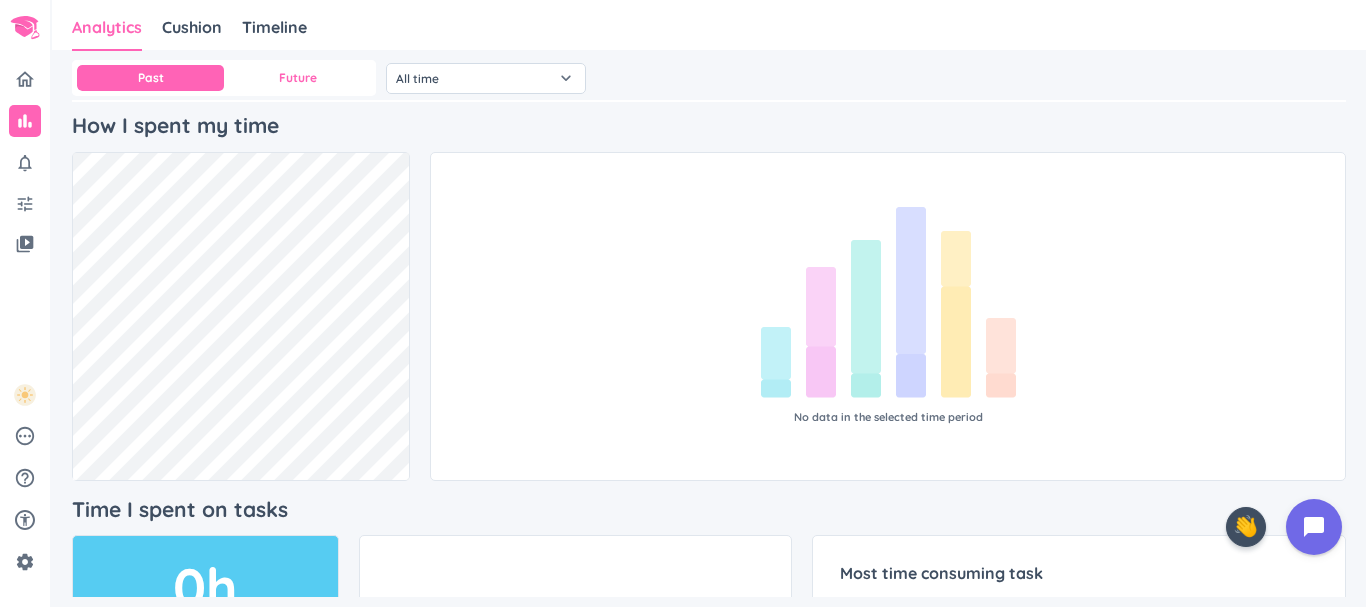 click on "Future" at bounding box center (297, 78) 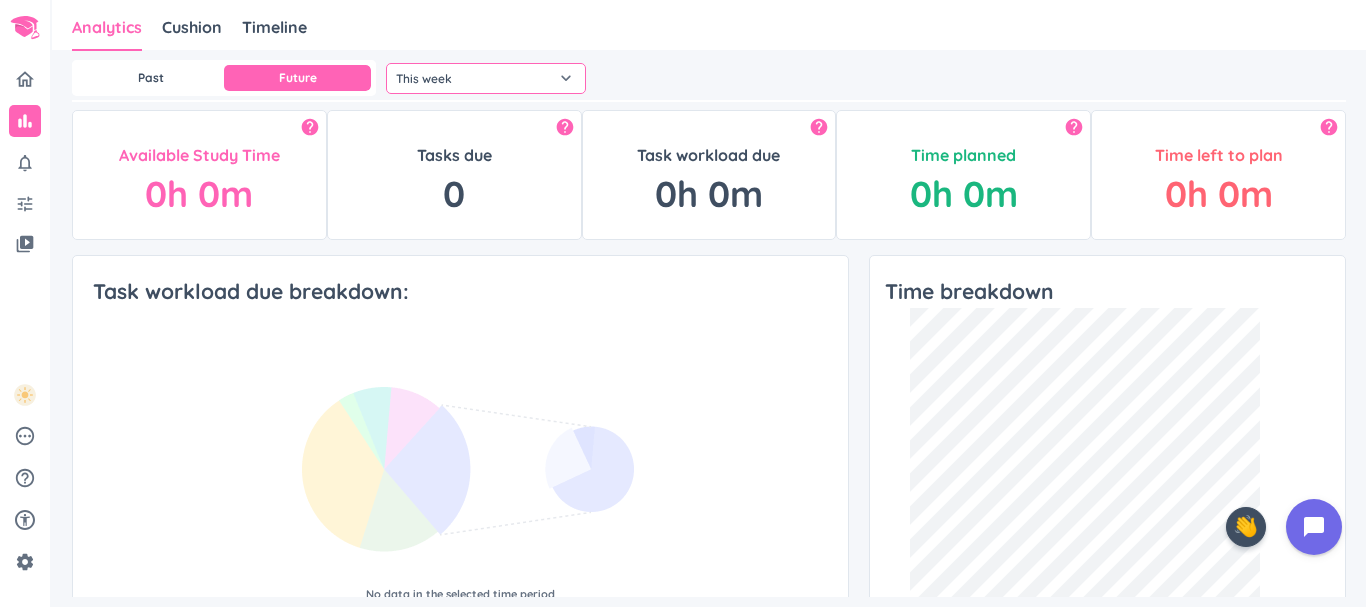 click on "This week" 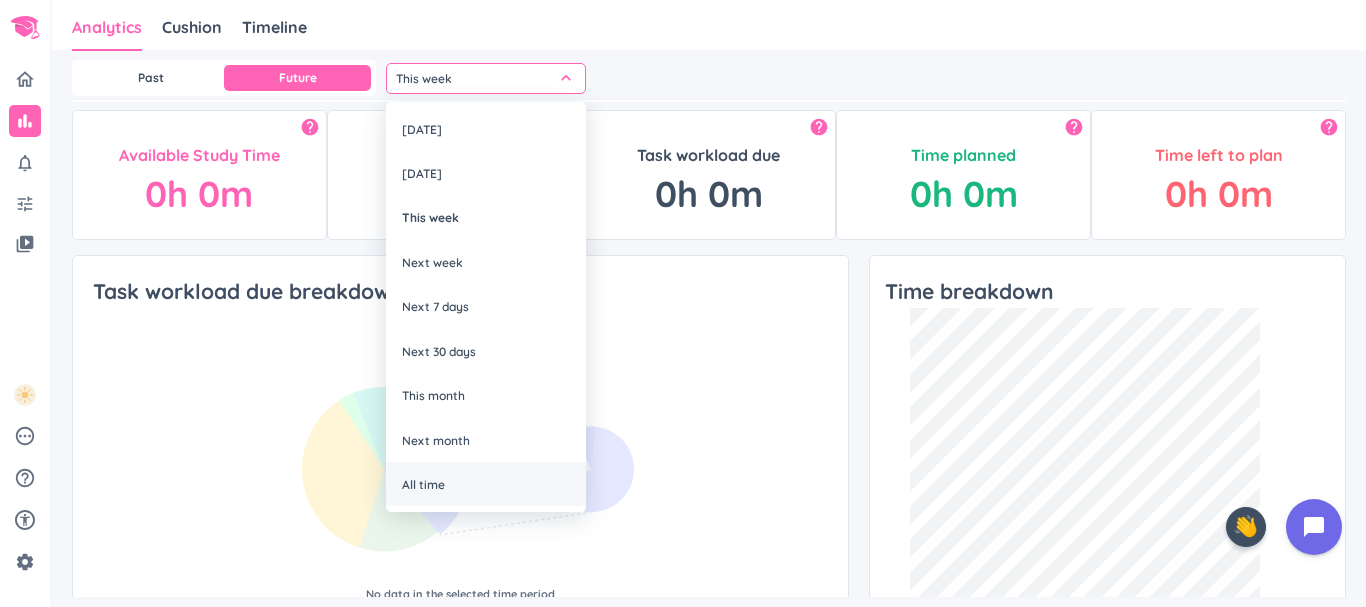 click on "All time" at bounding box center (486, 484) 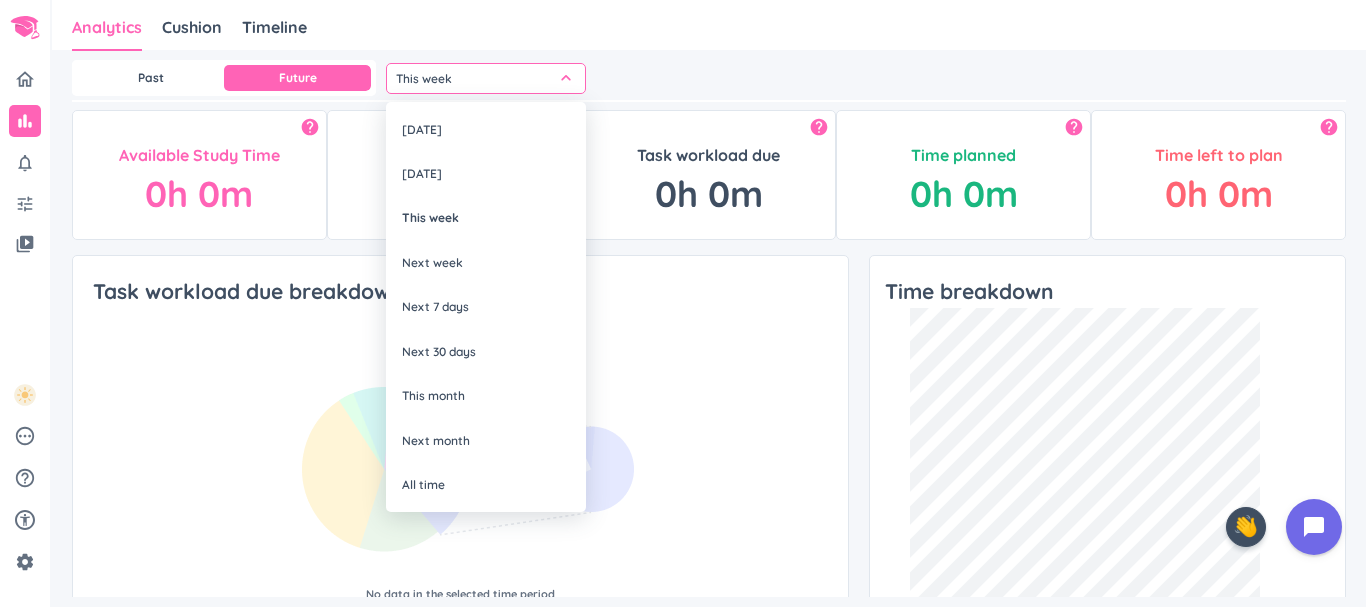 type on "All time" 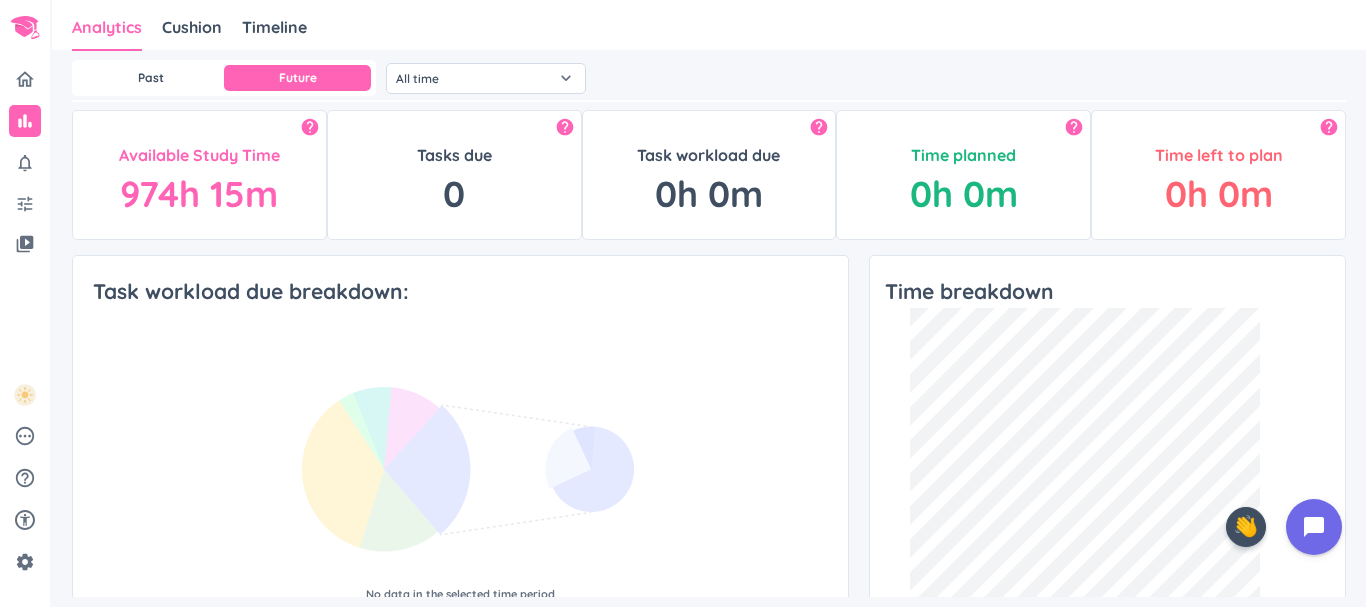 click on "Past Future All time keyboard_arrow_down" at bounding box center [709, 80] 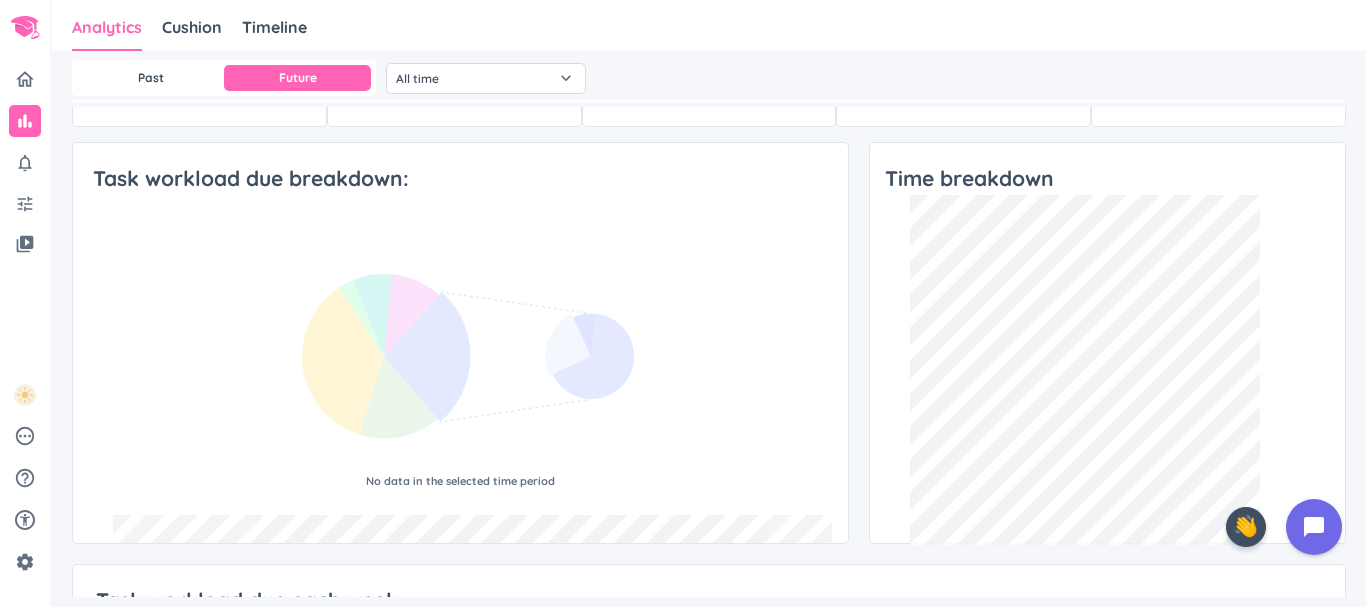 scroll, scrollTop: 126, scrollLeft: 0, axis: vertical 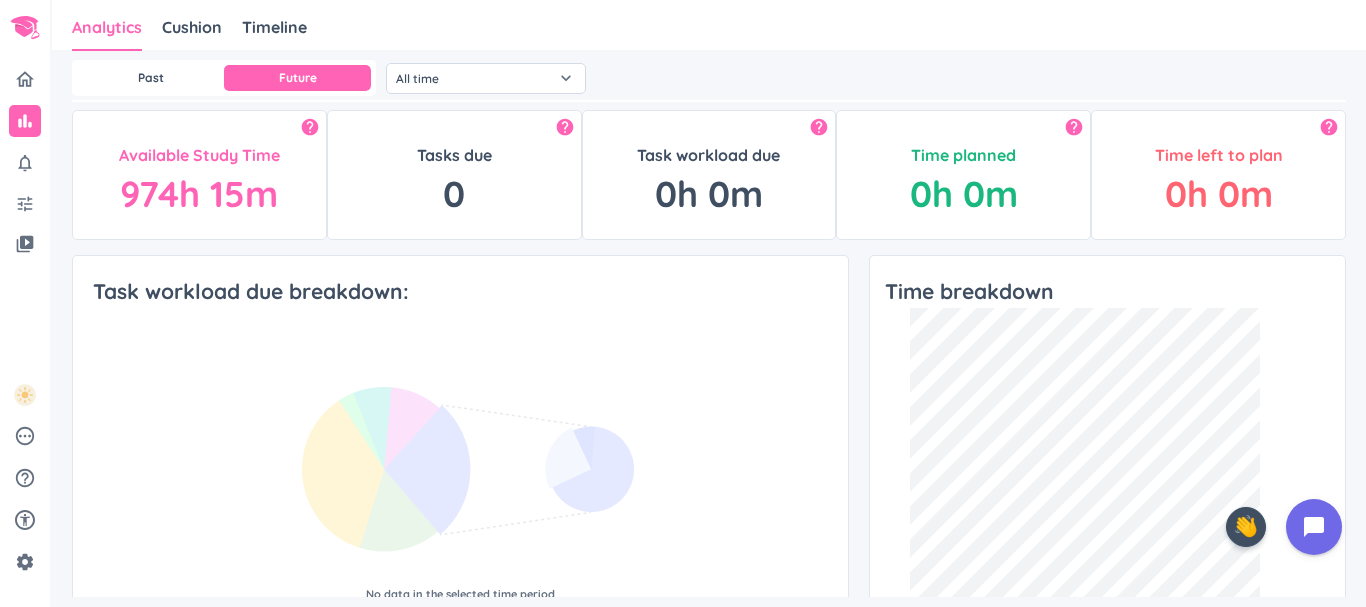click on "Analytics Cushion Timeline" at bounding box center (189, 28) 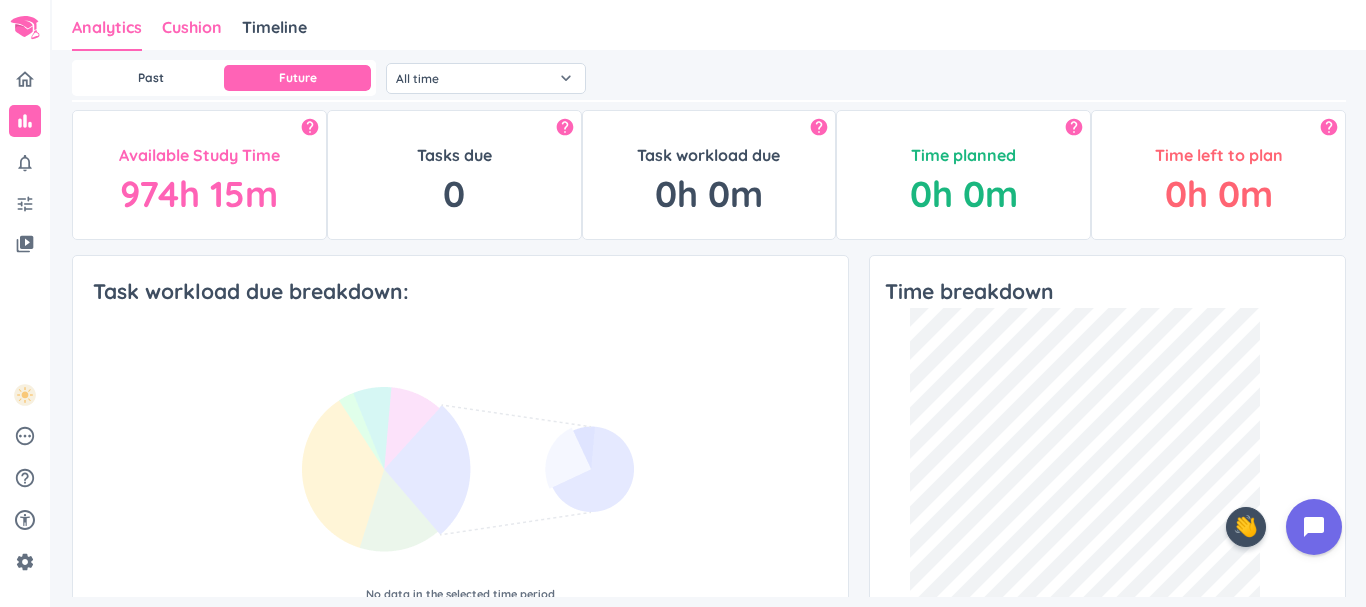 click on "Cushion" at bounding box center [192, 27] 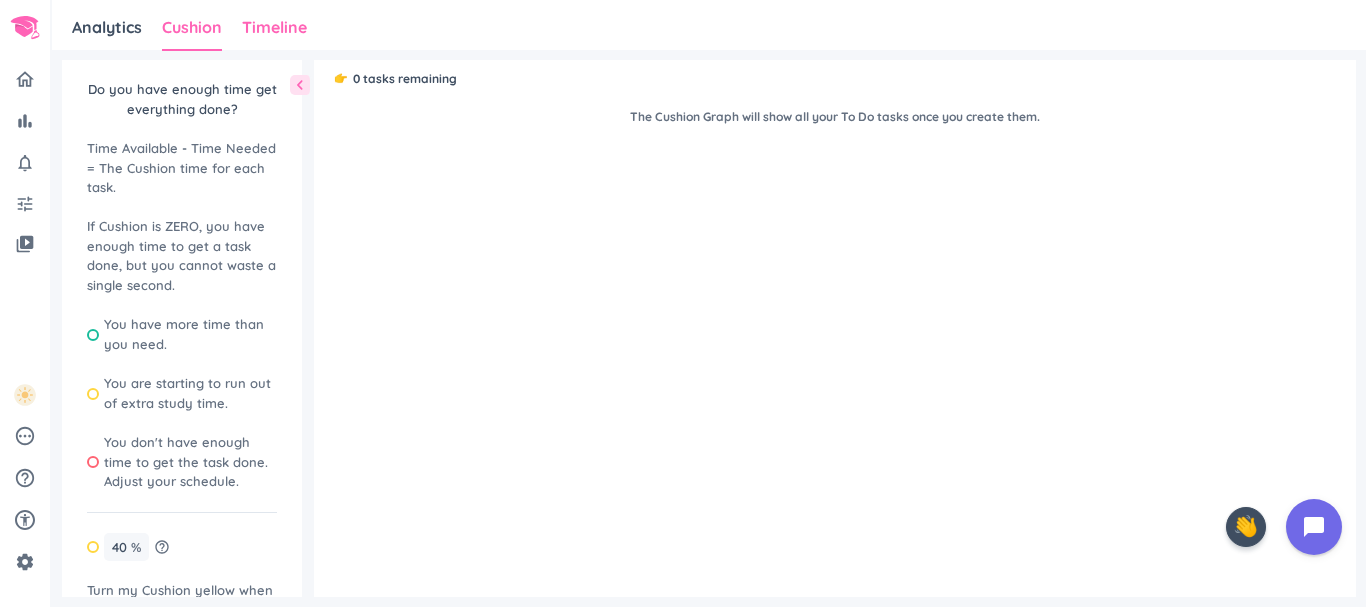 click on "Timeline" at bounding box center [274, 27] 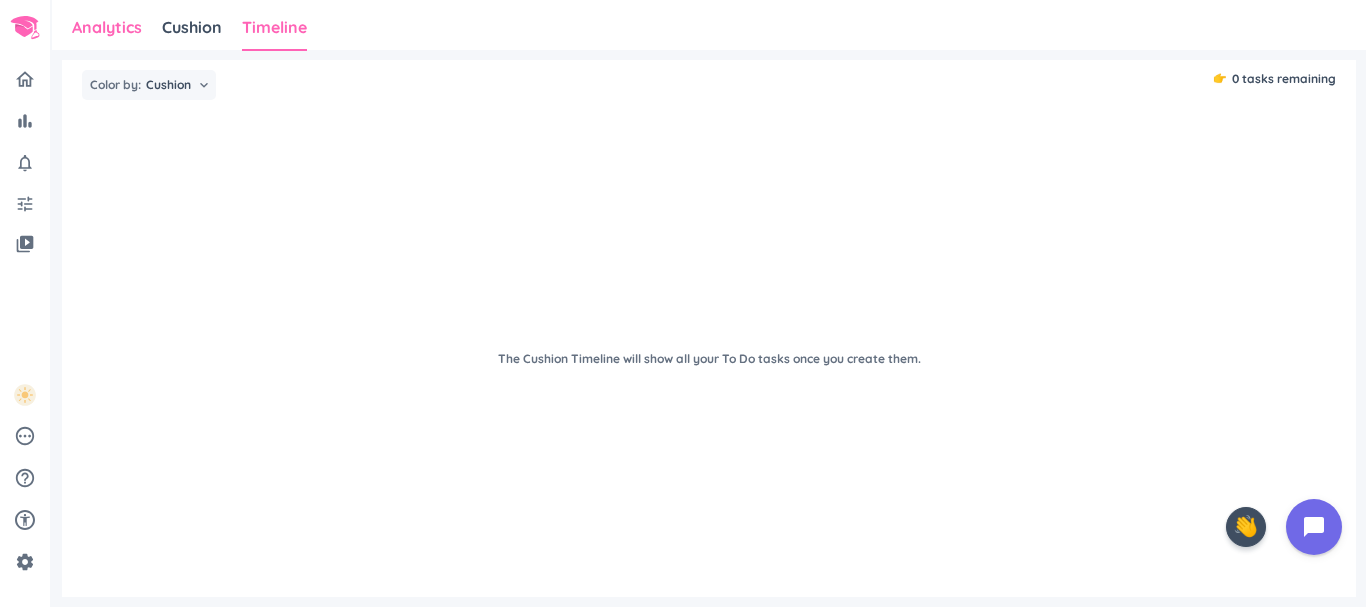 click on "Analytics" at bounding box center [107, 27] 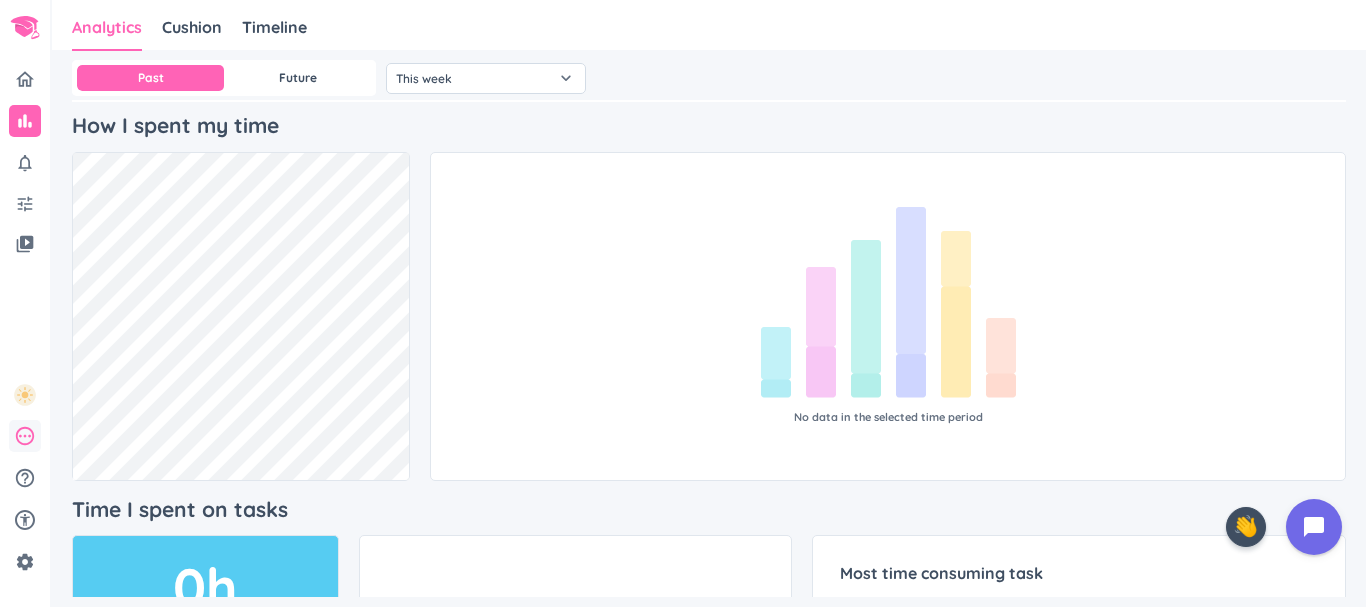 click on "pending" at bounding box center [25, 436] 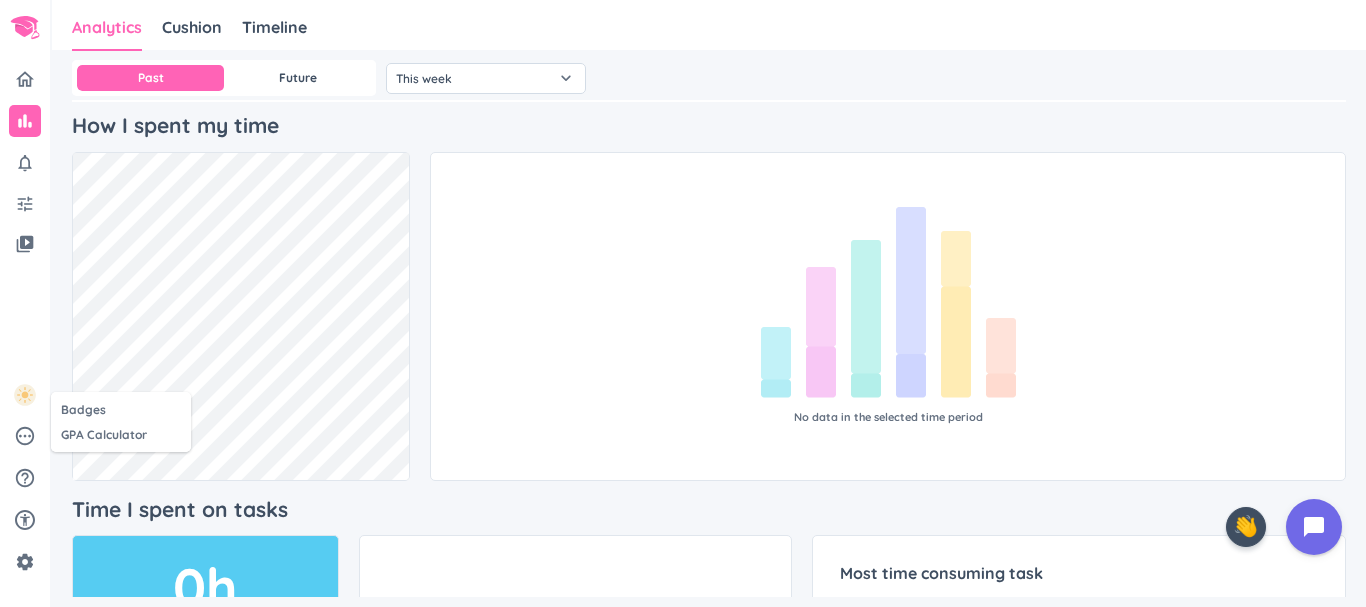 click at bounding box center [683, 303] 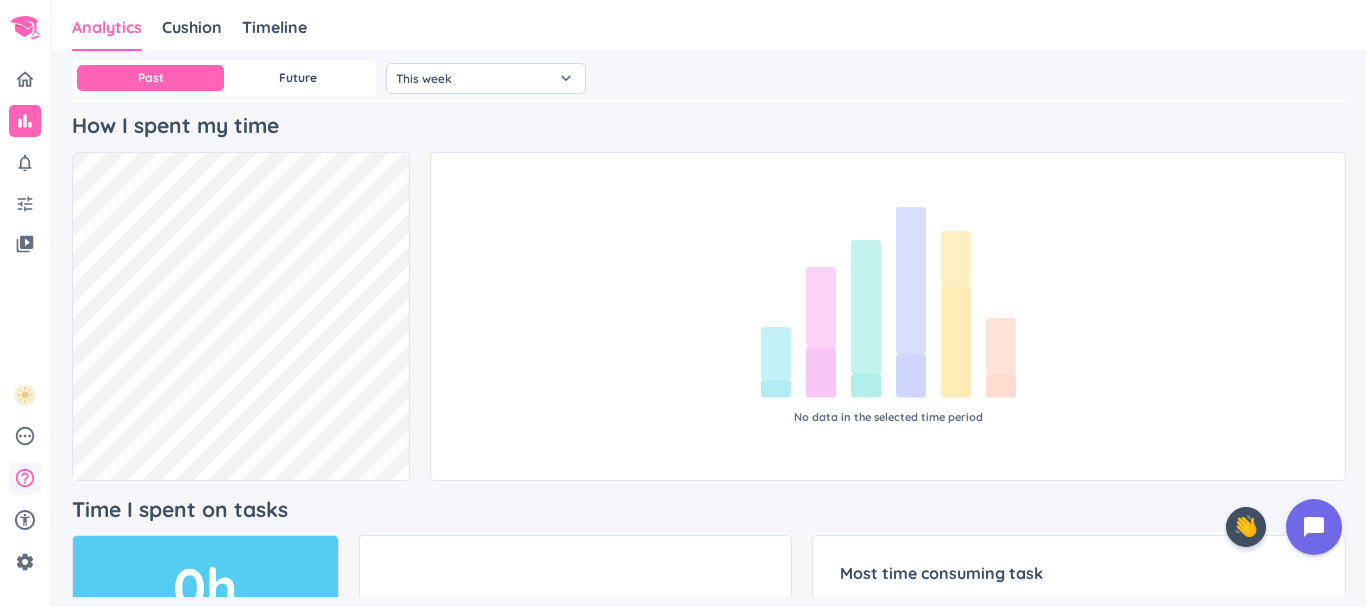 click on "help_outline" at bounding box center [25, 478] 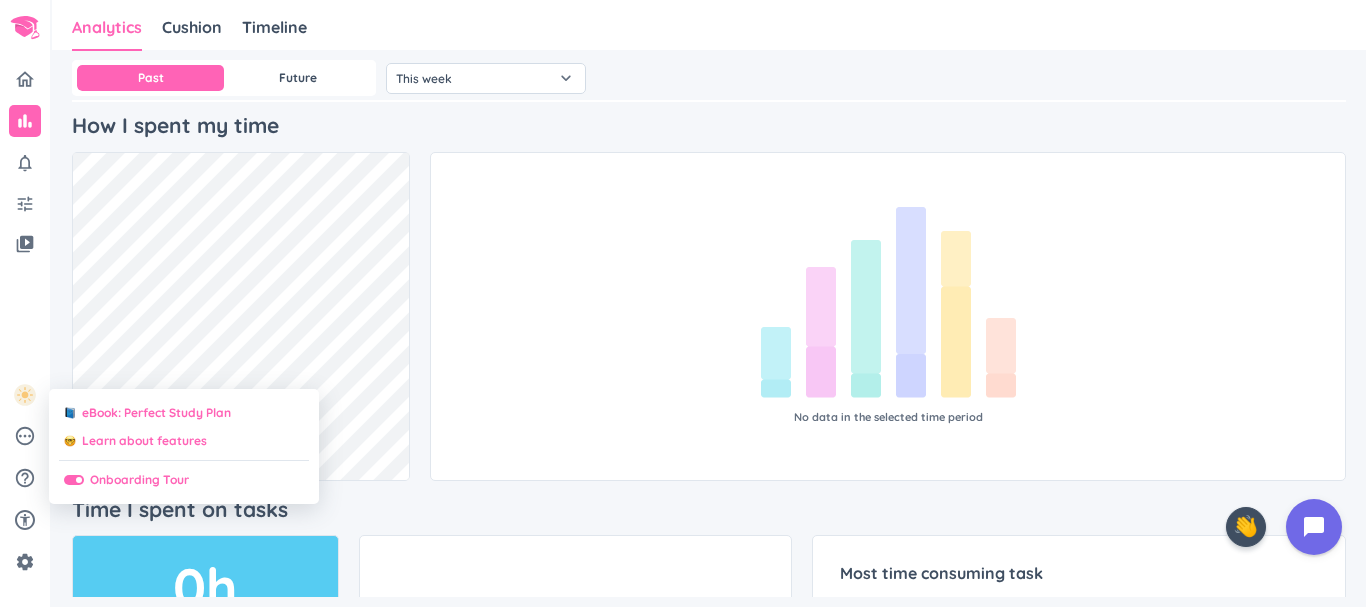 click at bounding box center (683, 303) 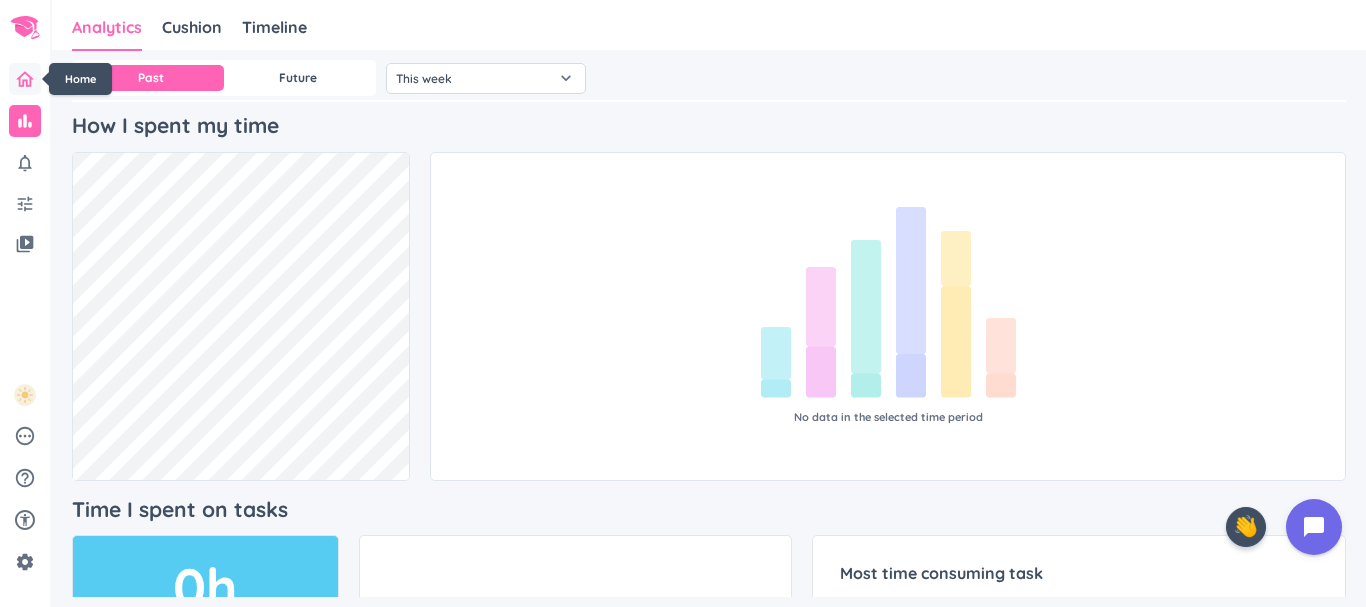 click at bounding box center [25, 79] 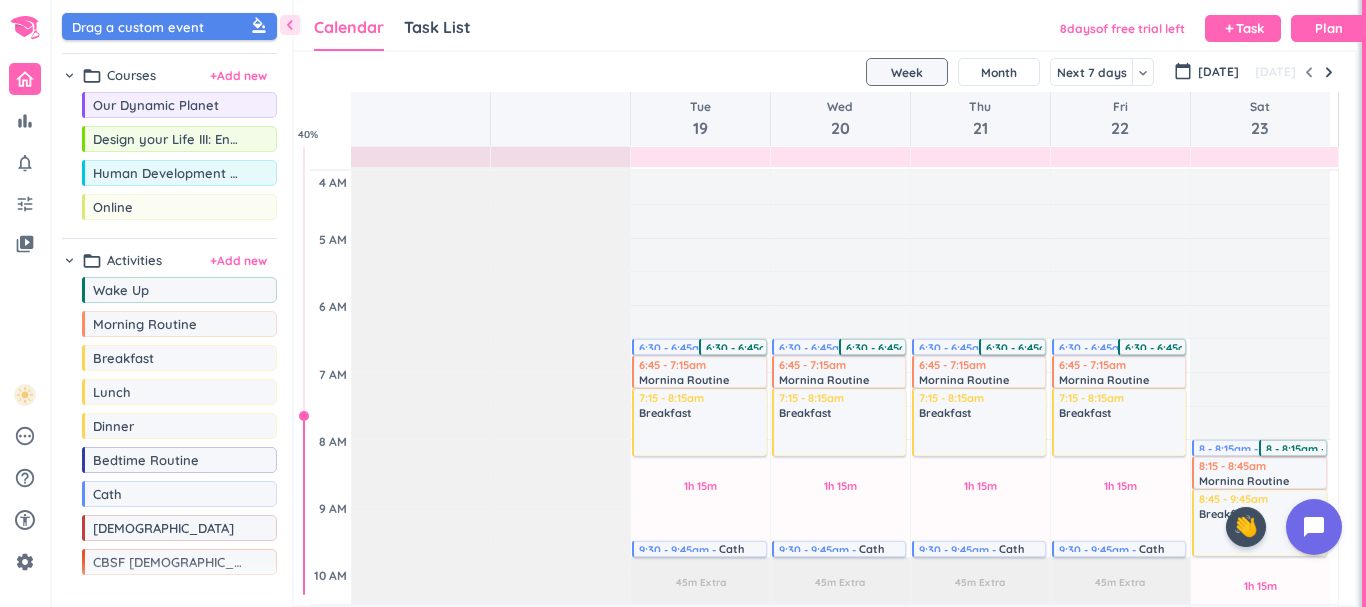 scroll, scrollTop: 9, scrollLeft: 9, axis: both 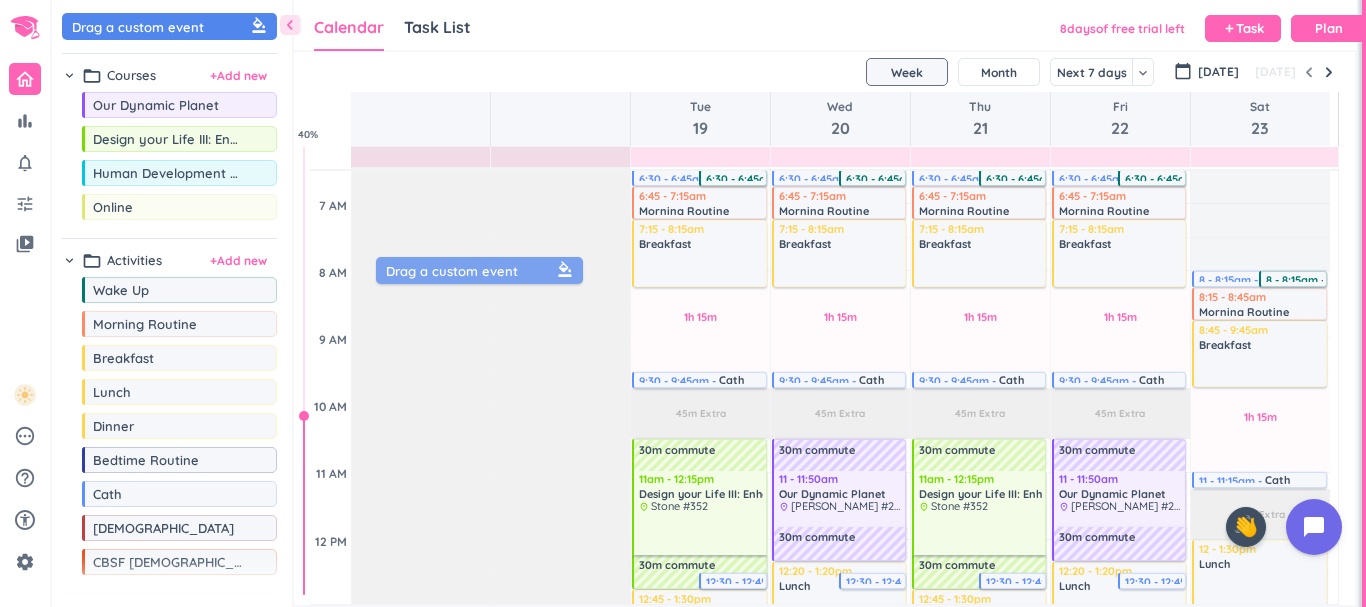 drag, startPoint x: 228, startPoint y: 25, endPoint x: 542, endPoint y: 270, distance: 398.27252 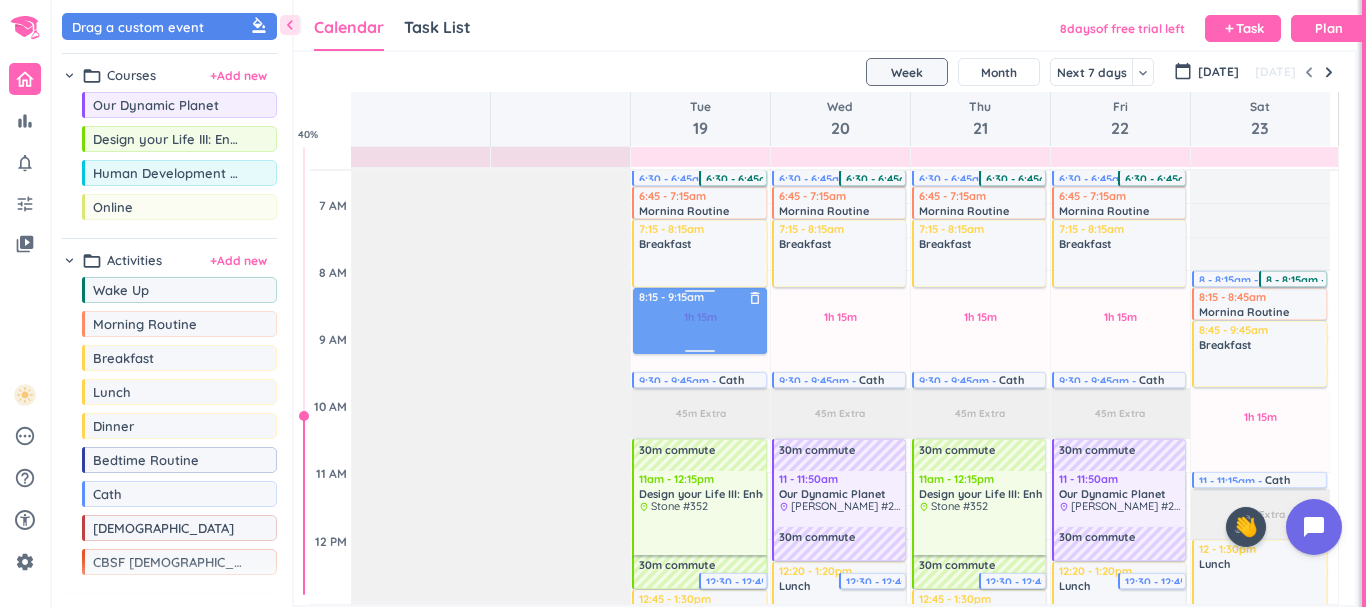 drag, startPoint x: 181, startPoint y: 33, endPoint x: 709, endPoint y: 292, distance: 588.1029 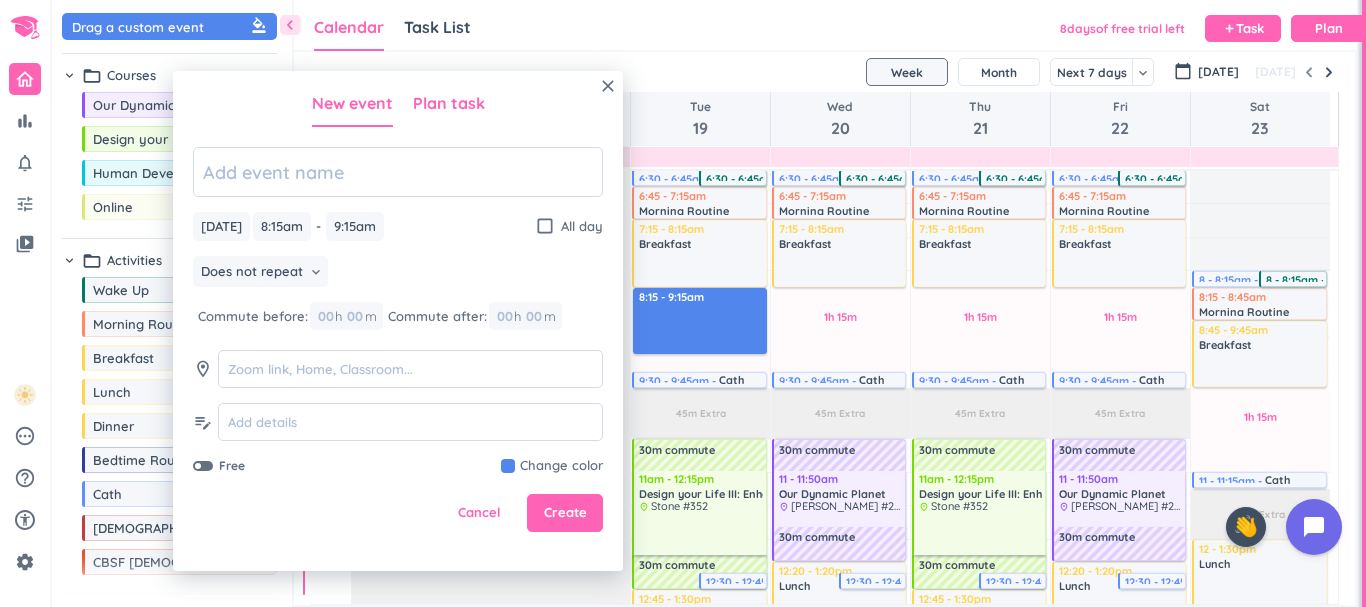 click on "Plan task" at bounding box center [449, 103] 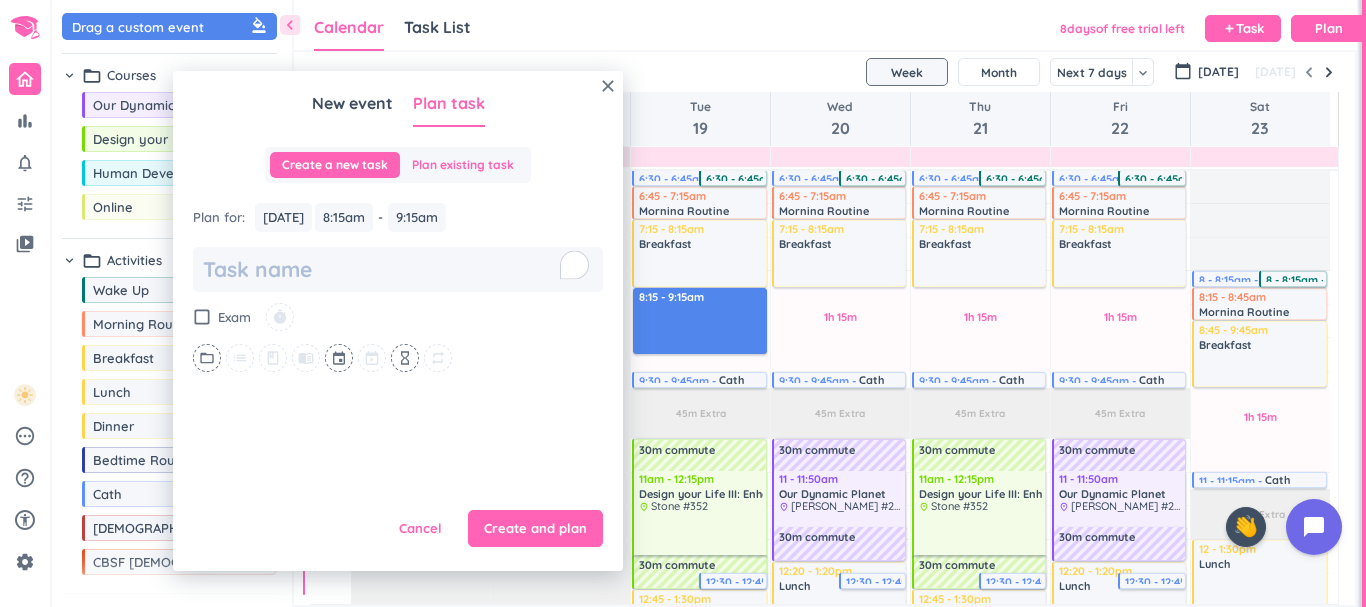 click on "Plan existing task" at bounding box center [463, 165] 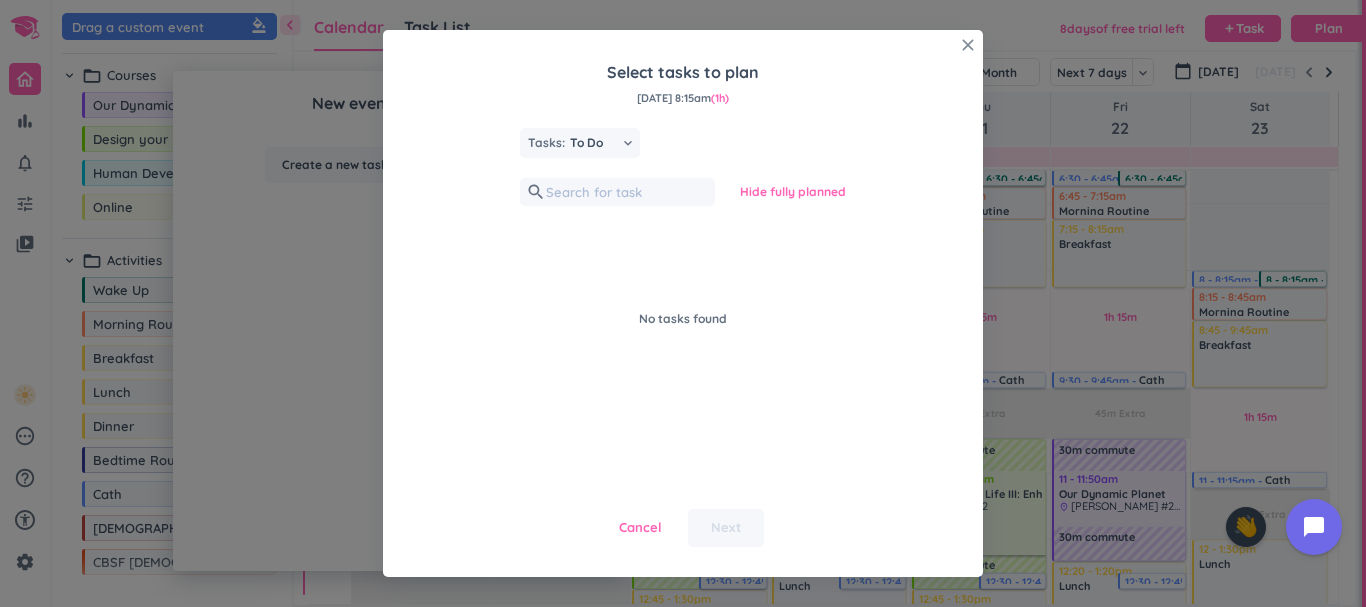 click on "close" at bounding box center (968, 45) 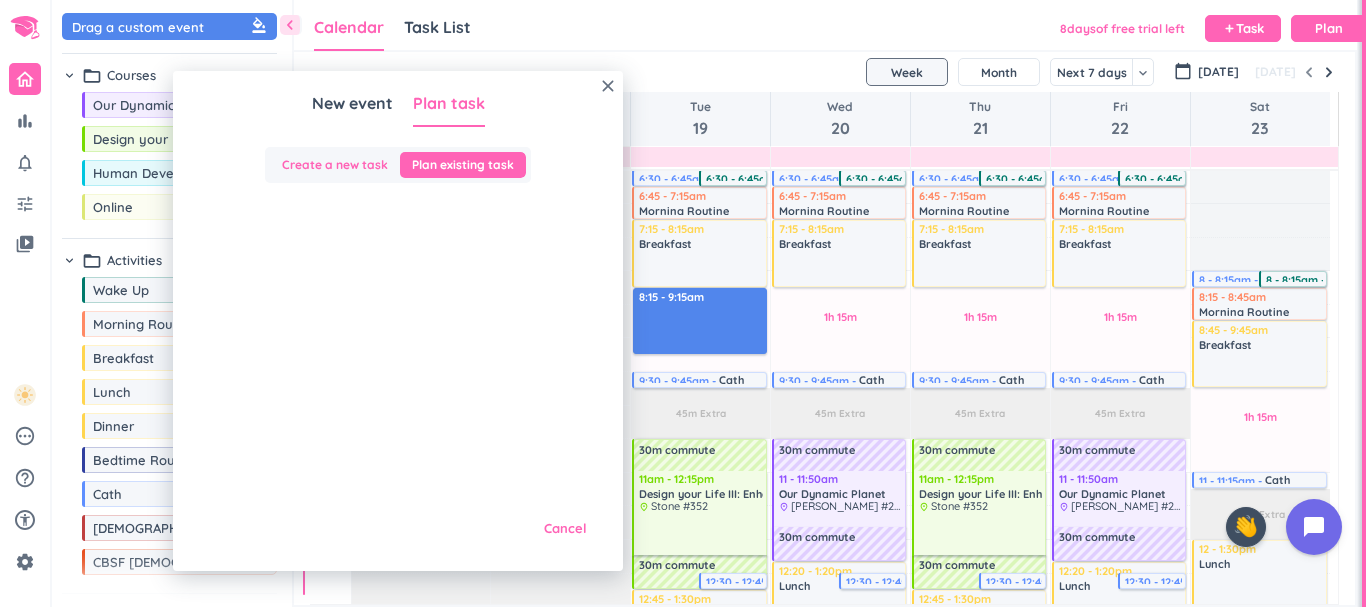 click on "Create a new task" at bounding box center (335, 165) 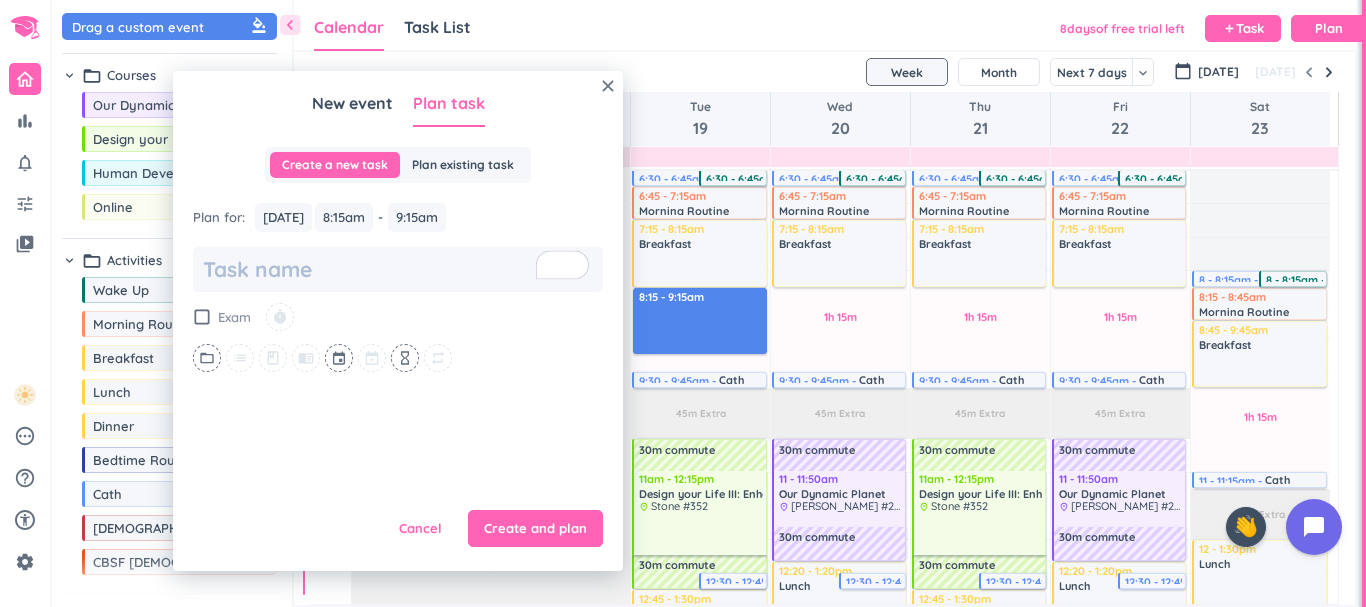 click on "check_box_outline_blank" at bounding box center [202, 317] 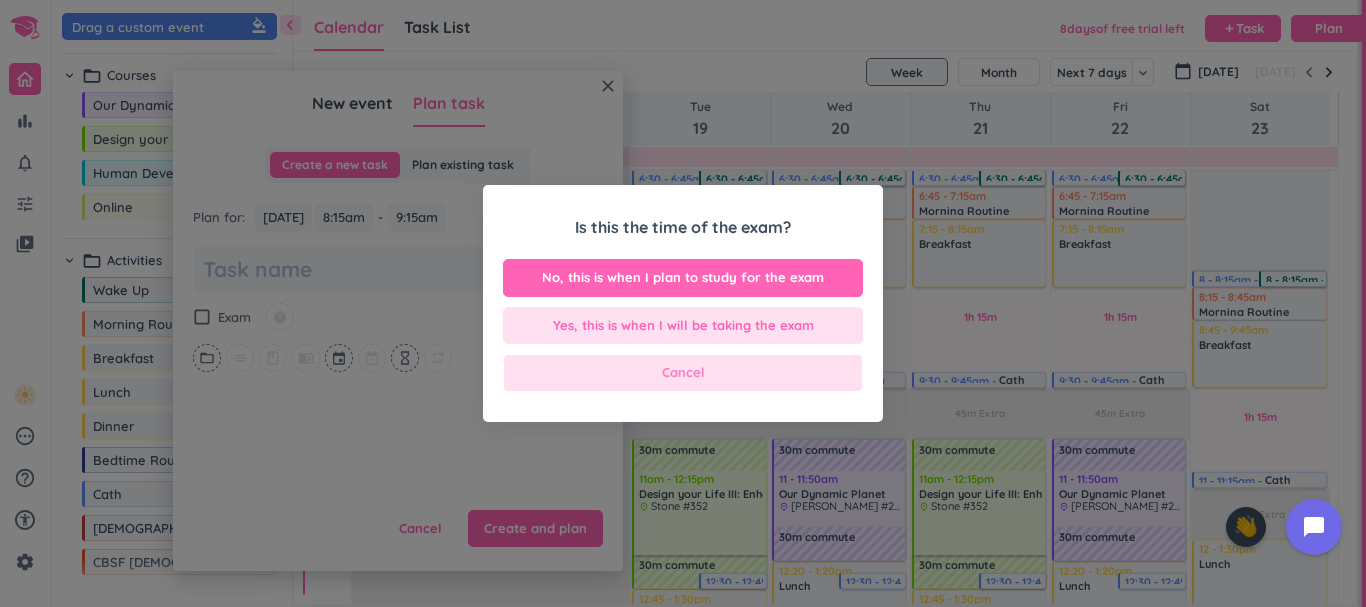 click on "Cancel" at bounding box center (683, 373) 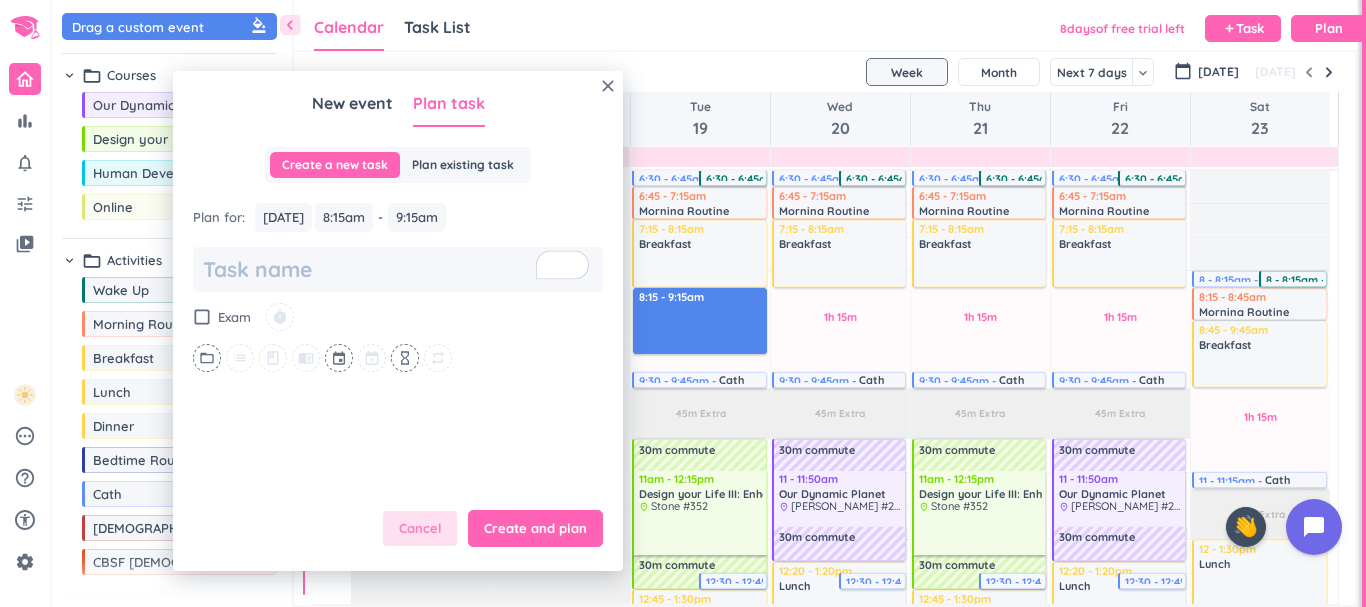 click on "Cancel" at bounding box center [420, 529] 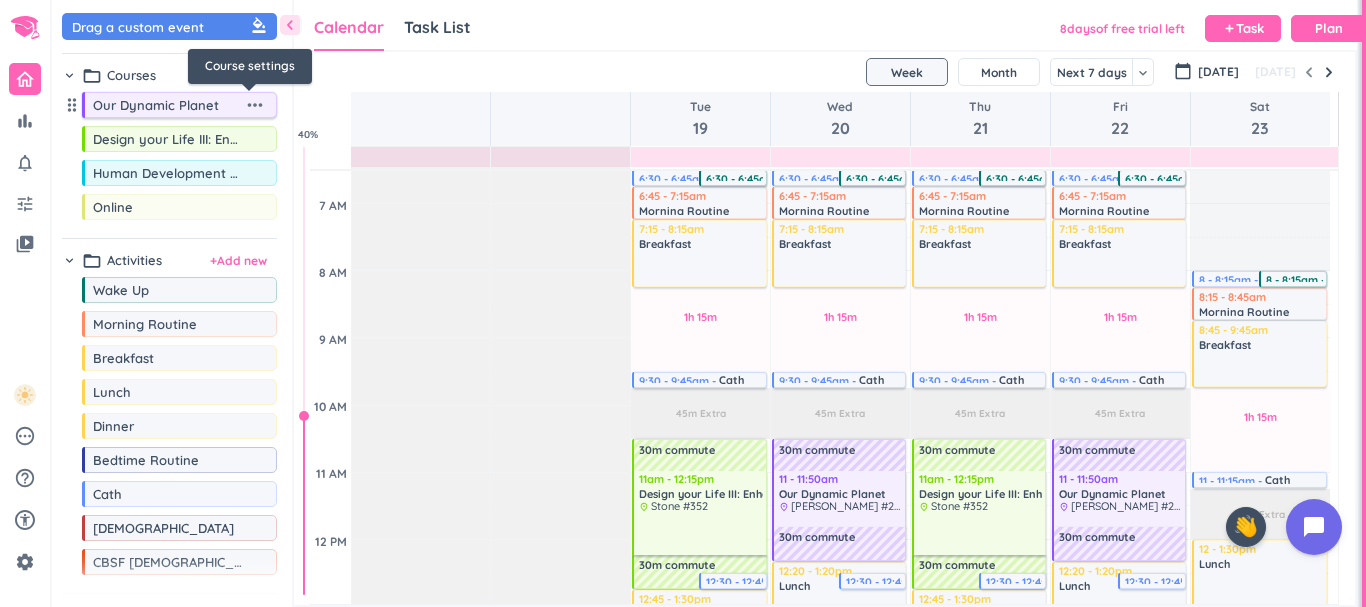 click on "more_horiz" at bounding box center (255, 105) 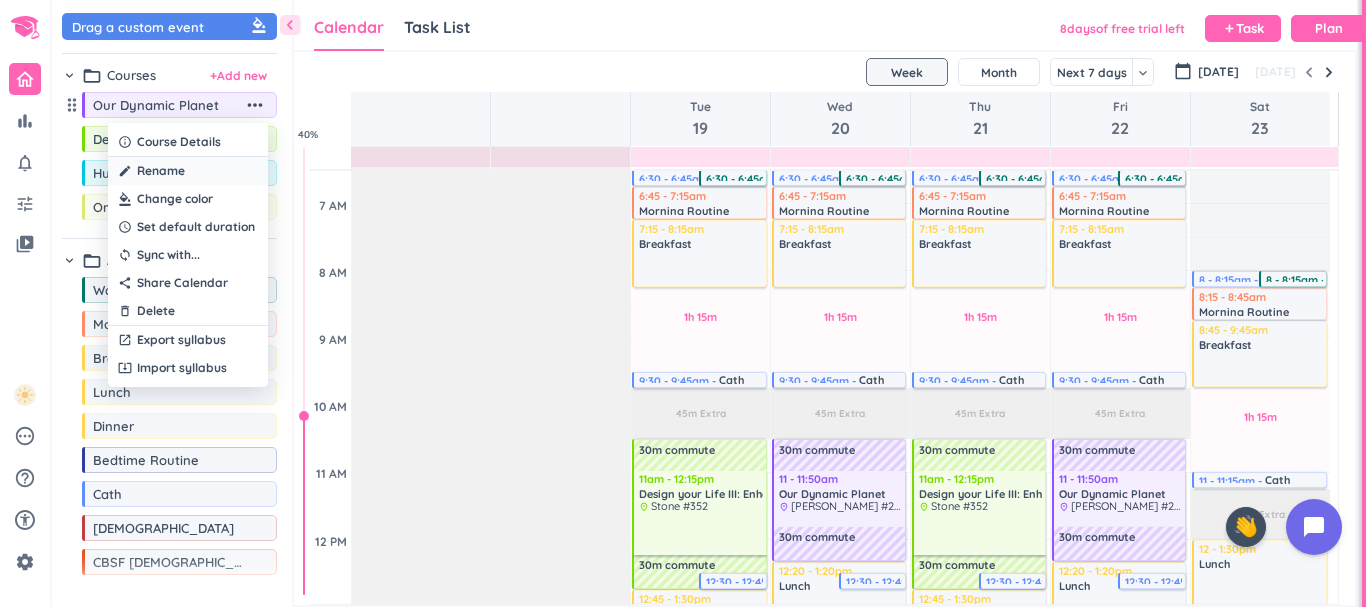 click on "create Rename" at bounding box center [188, 171] 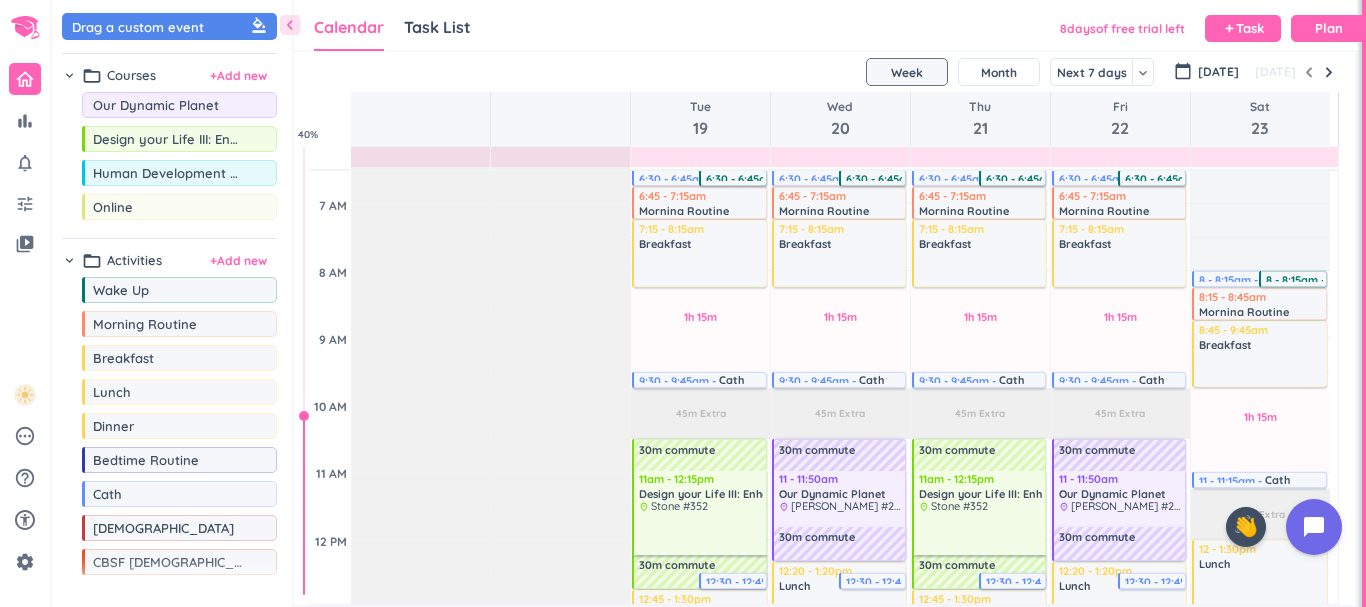 click at bounding box center [840, 321] 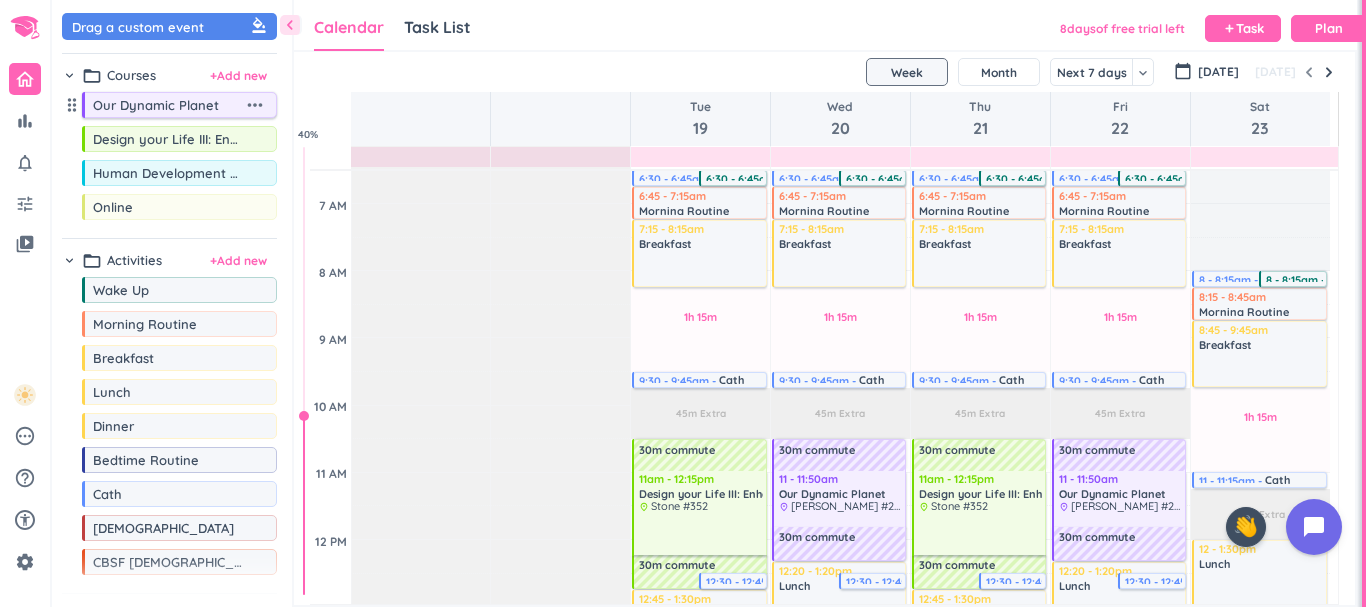click on "more_horiz" at bounding box center [255, 105] 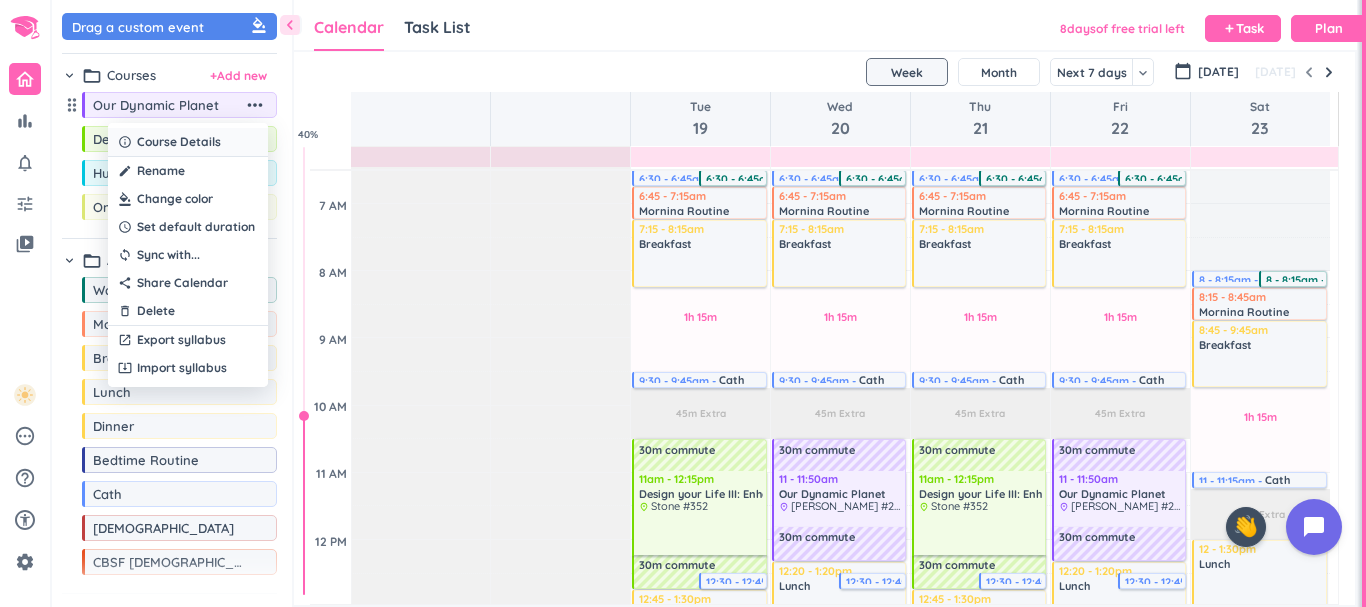 click on "info_outline Course Details" at bounding box center (188, 142) 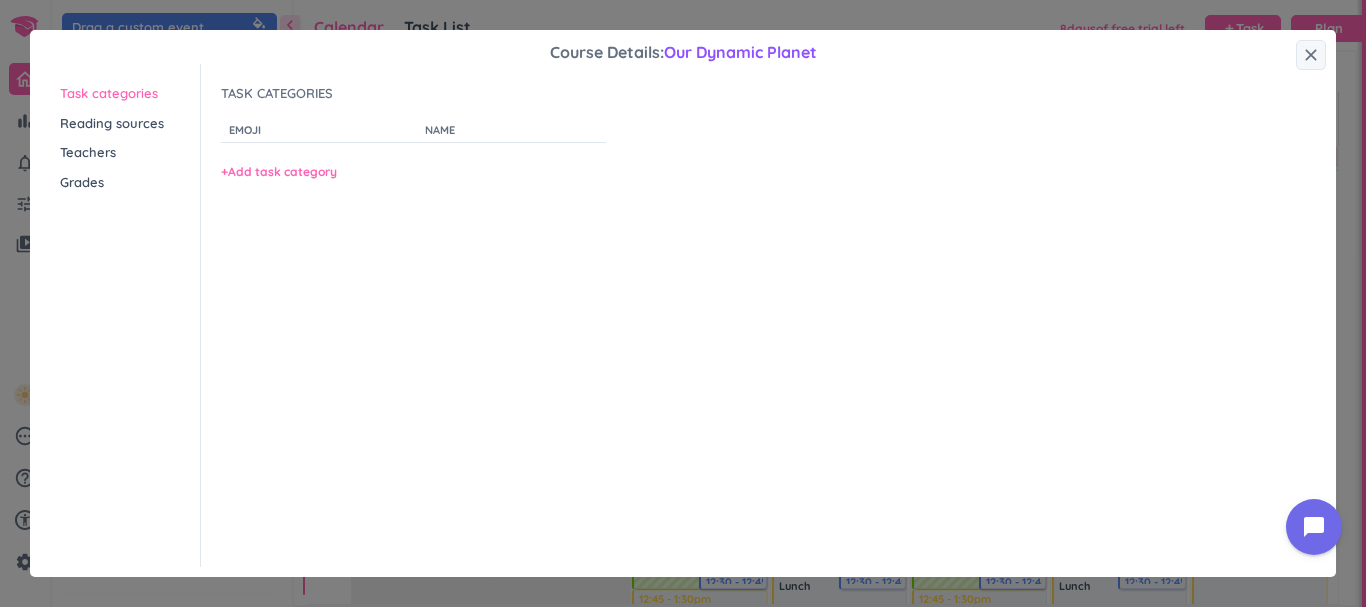 click on "Task categories Reading sources Teachers Grades" at bounding box center (130, 315) 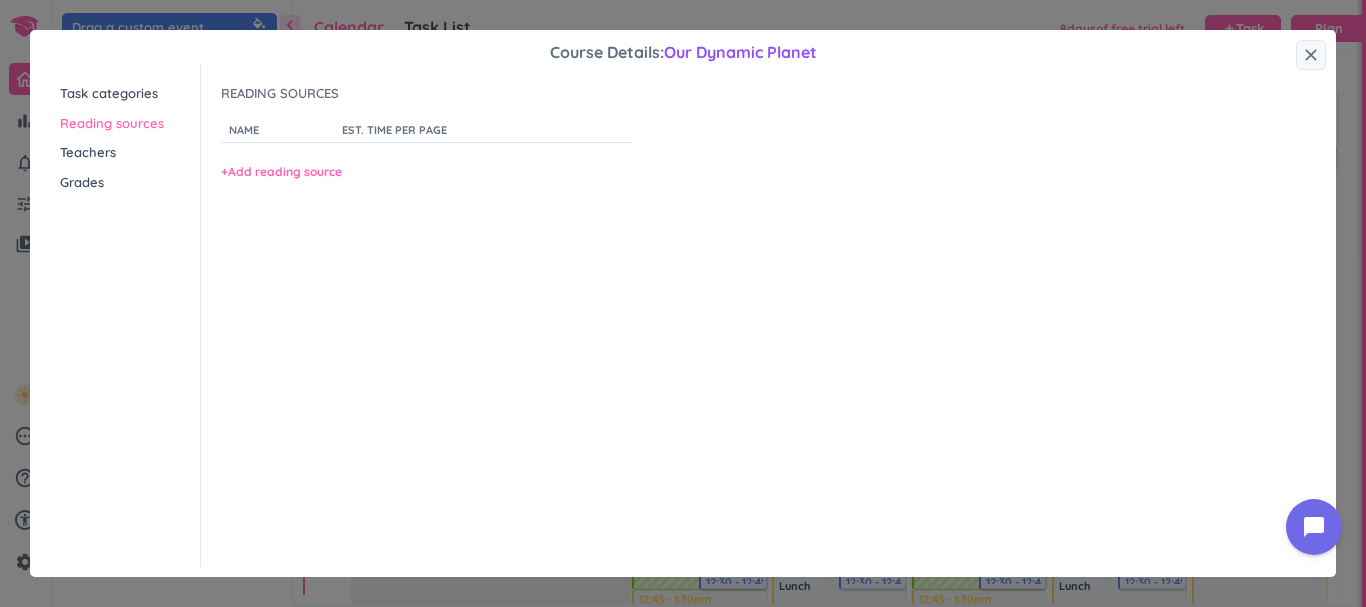 click on "Teachers" at bounding box center [130, 153] 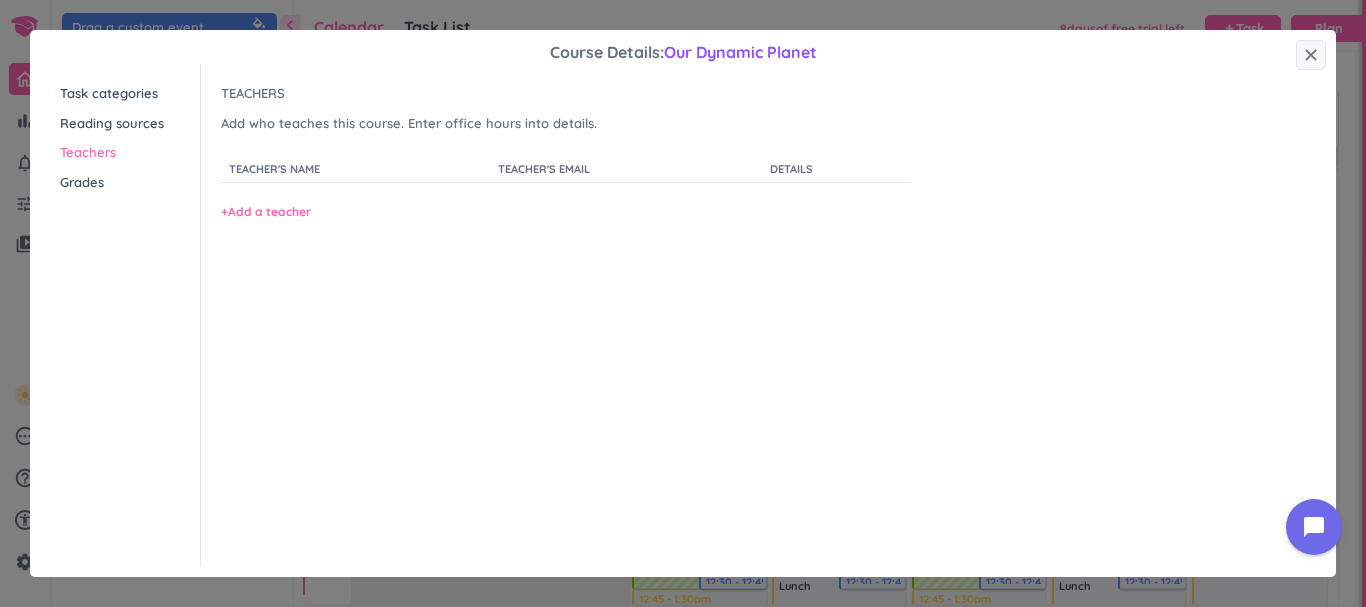 click on "Grades" at bounding box center (130, 183) 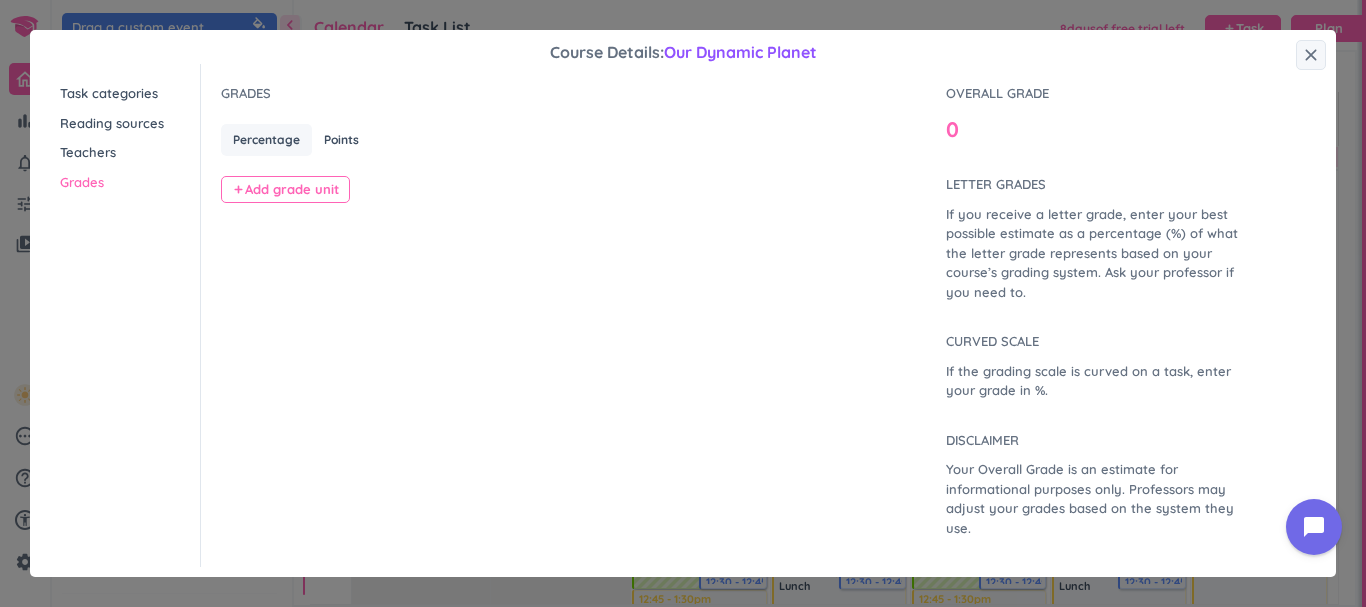 click on "Teachers" at bounding box center [130, 153] 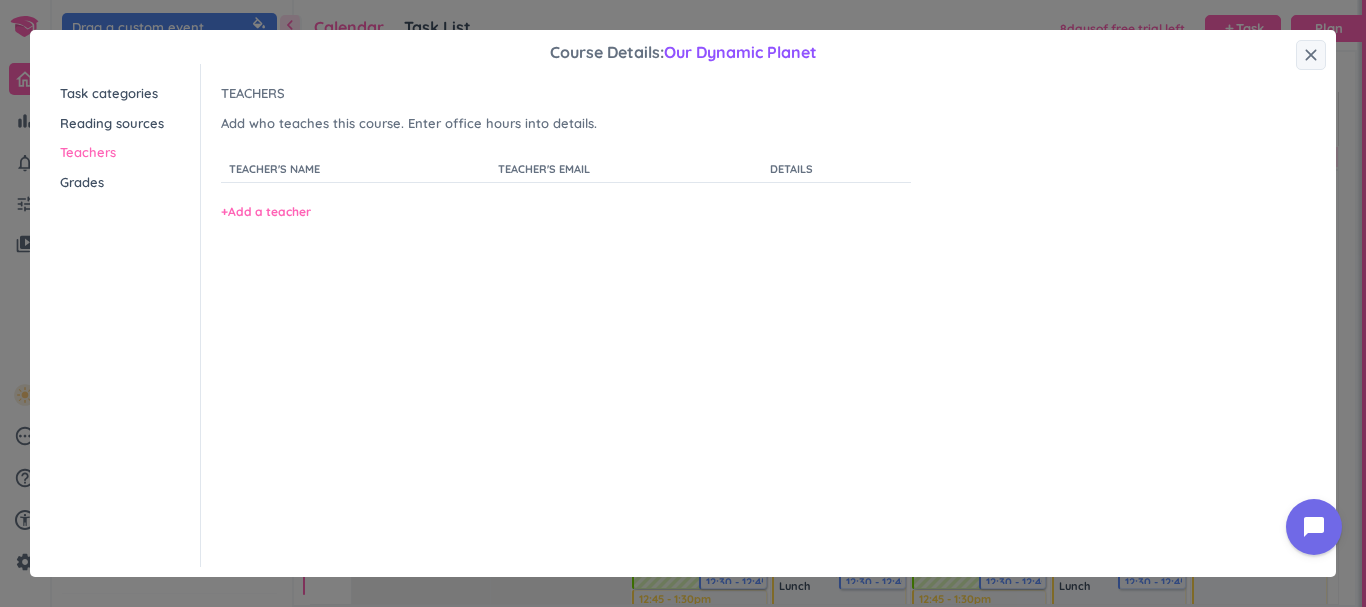 click on "Reading sources" at bounding box center [130, 124] 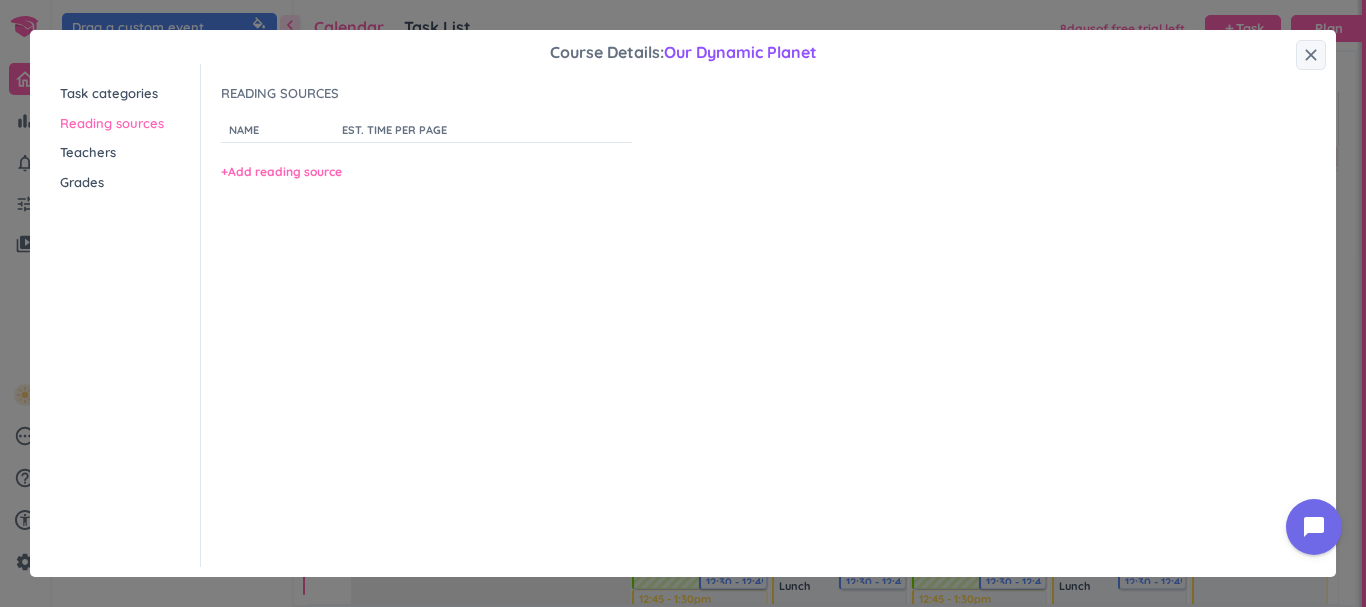 click on "Teachers" at bounding box center [130, 153] 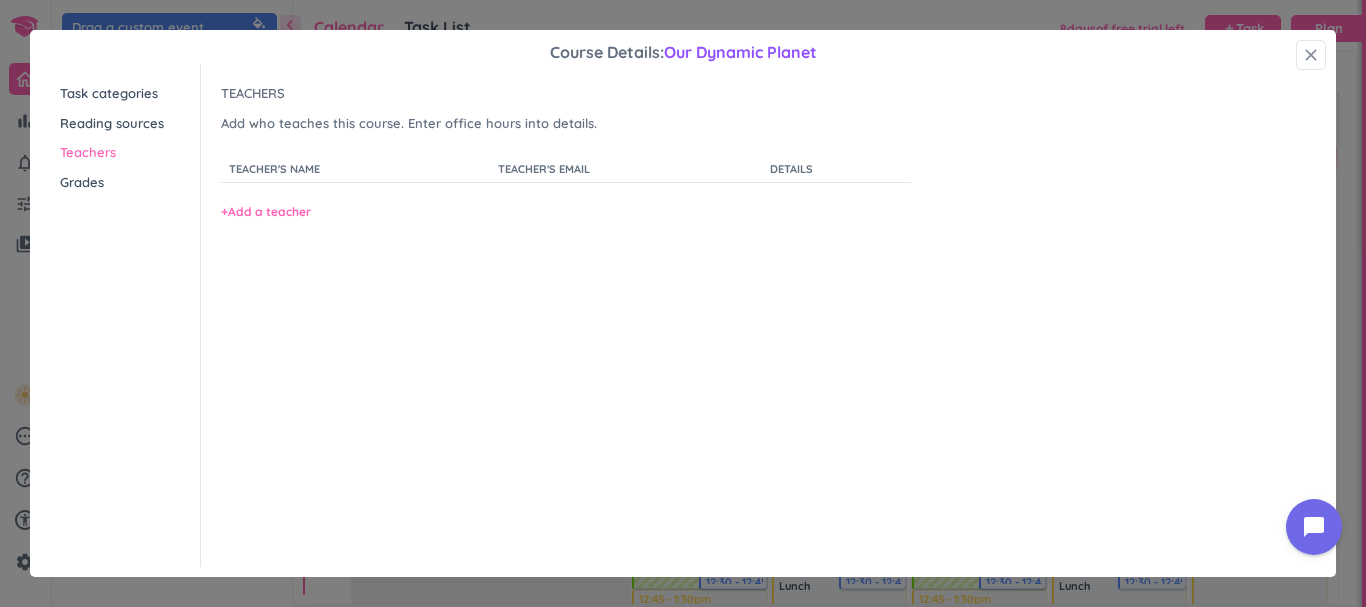 click on "close" at bounding box center (1311, 55) 